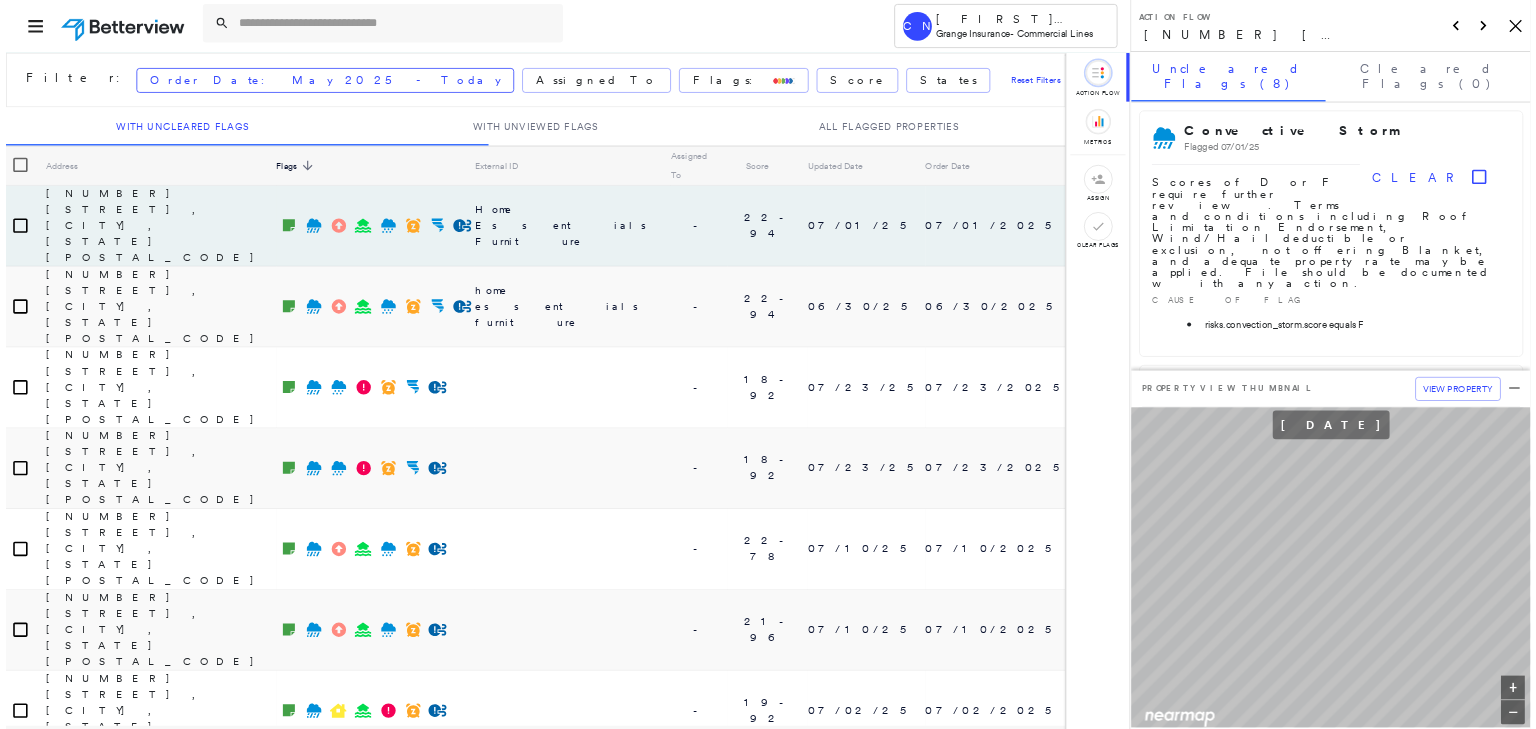 scroll, scrollTop: 0, scrollLeft: 0, axis: both 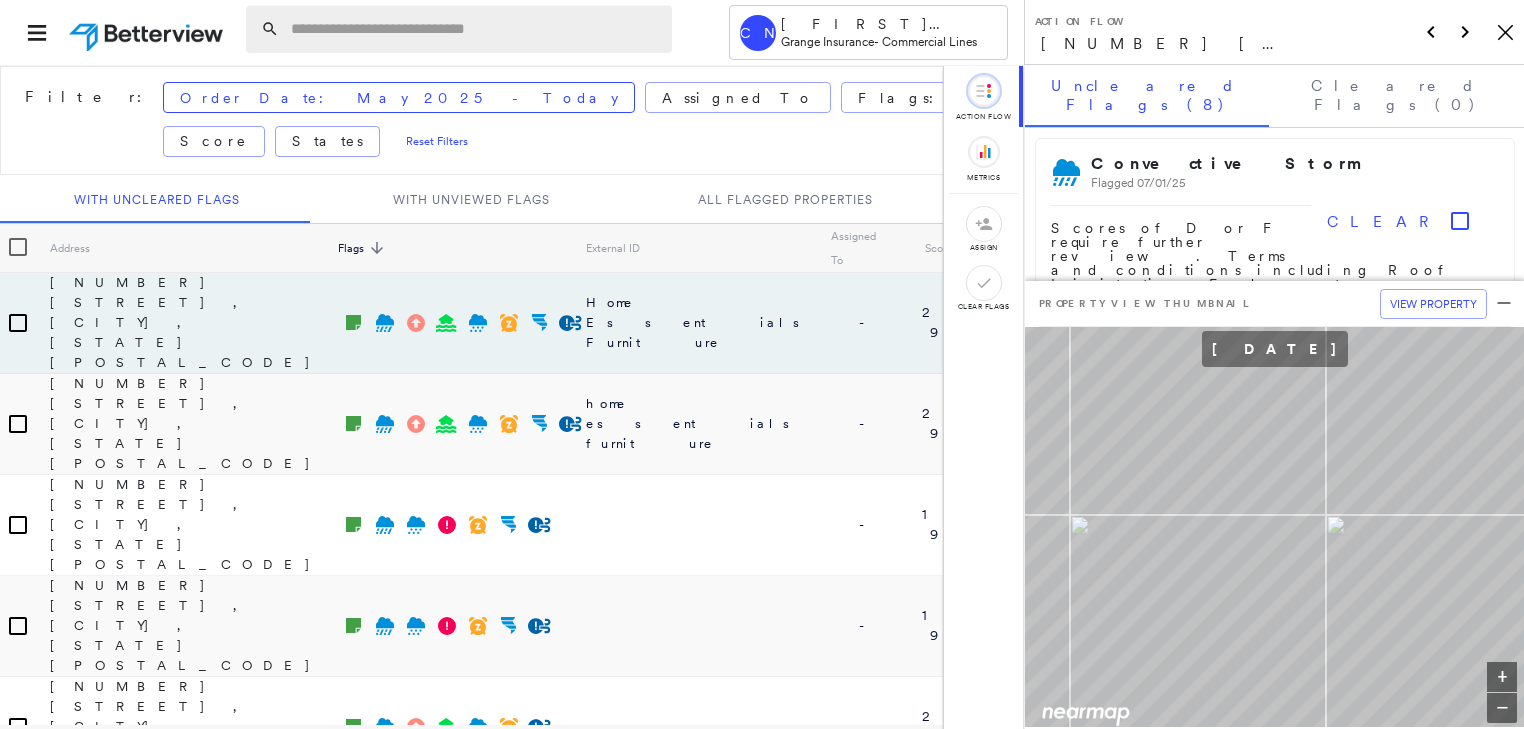 click at bounding box center (475, 29) 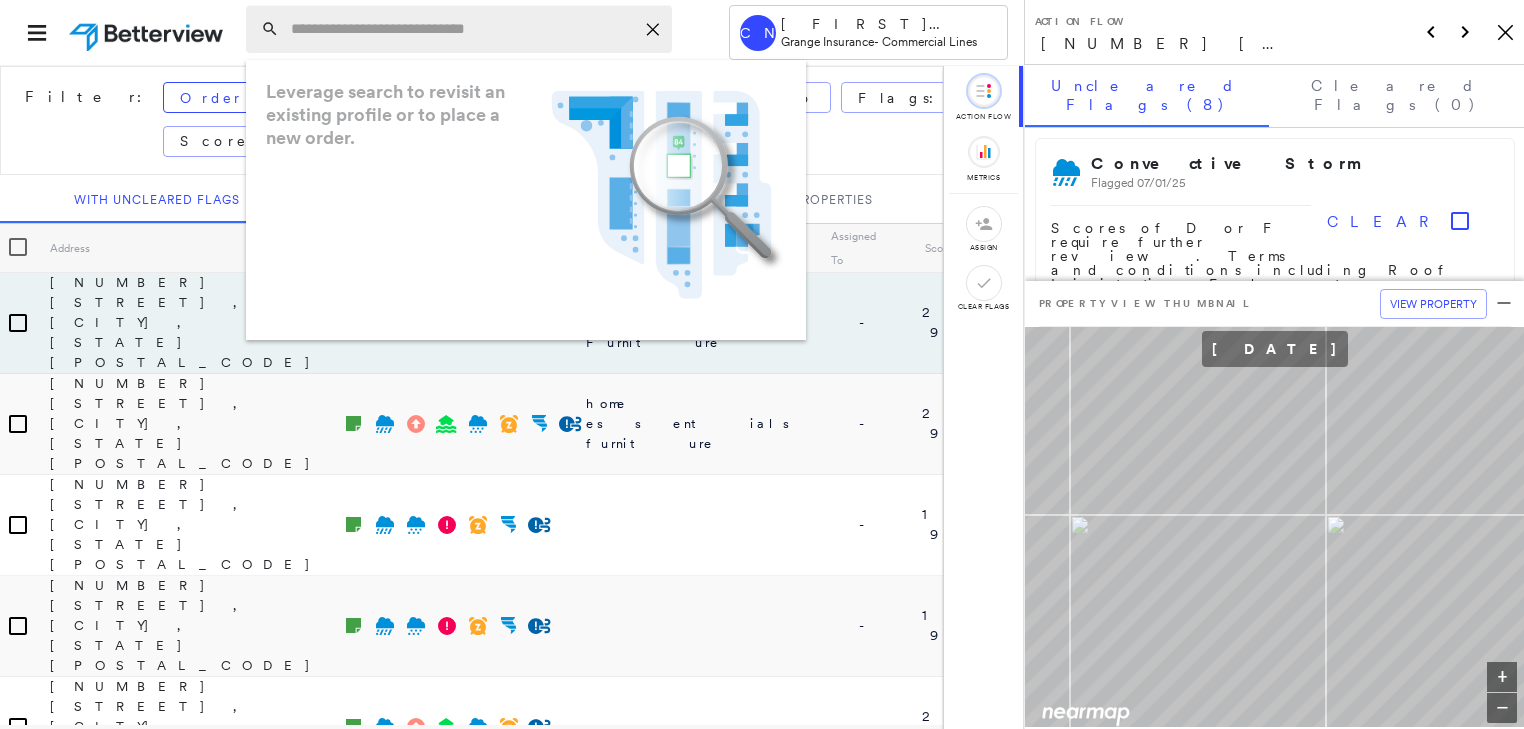 paste on "**********" 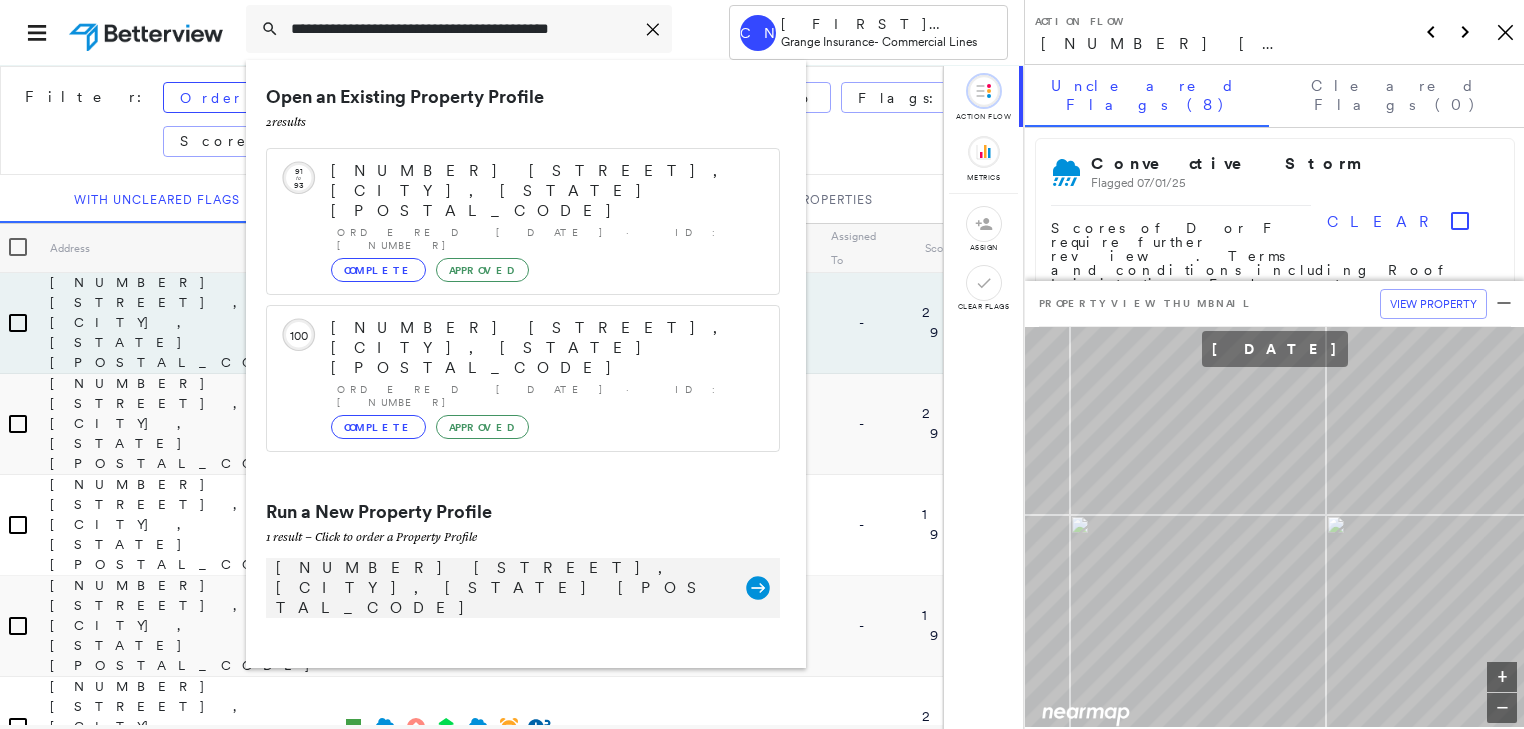 type on "**********" 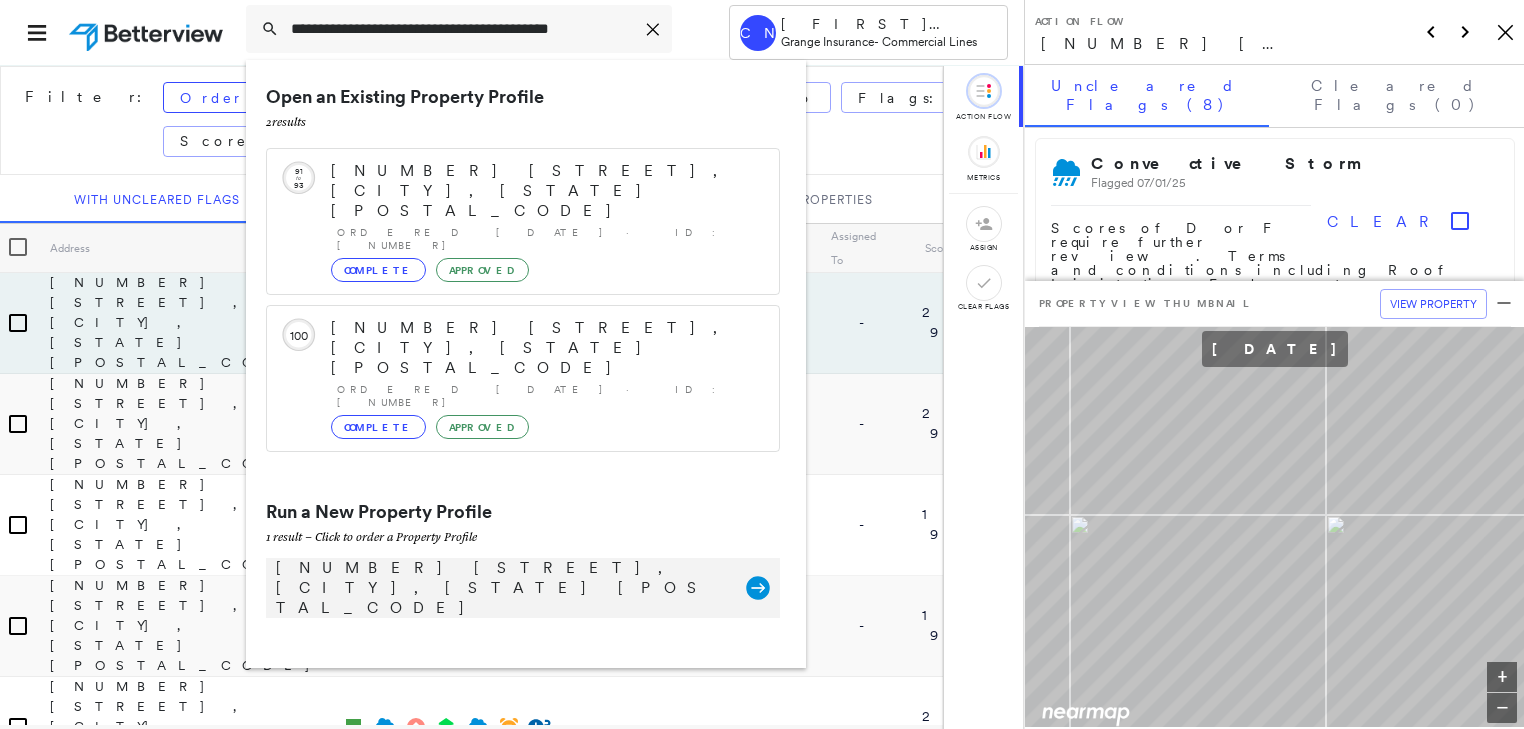 click on "2814 W Chicago Ave Ste 1, Chicago, IL 60622" at bounding box center [501, 588] 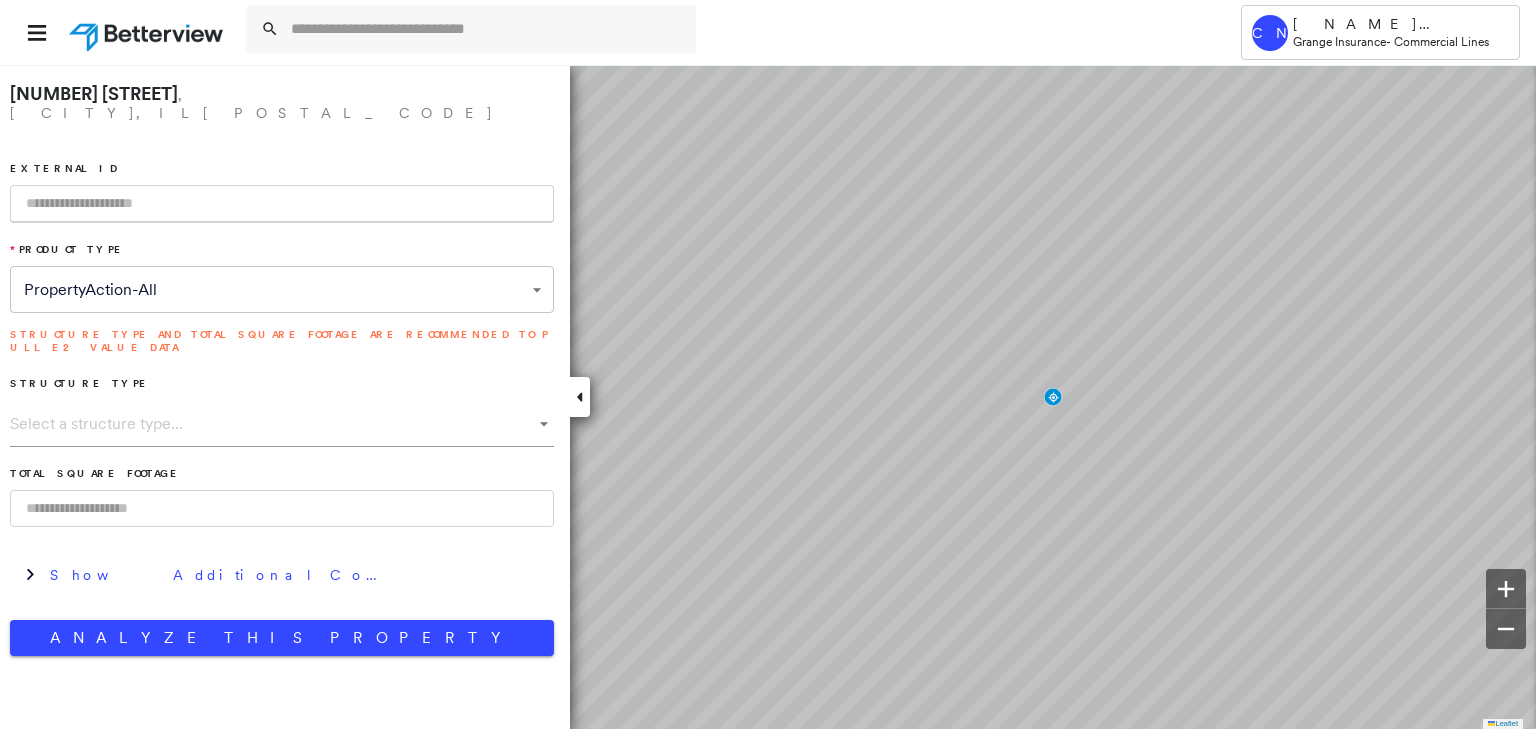 scroll, scrollTop: 0, scrollLeft: 0, axis: both 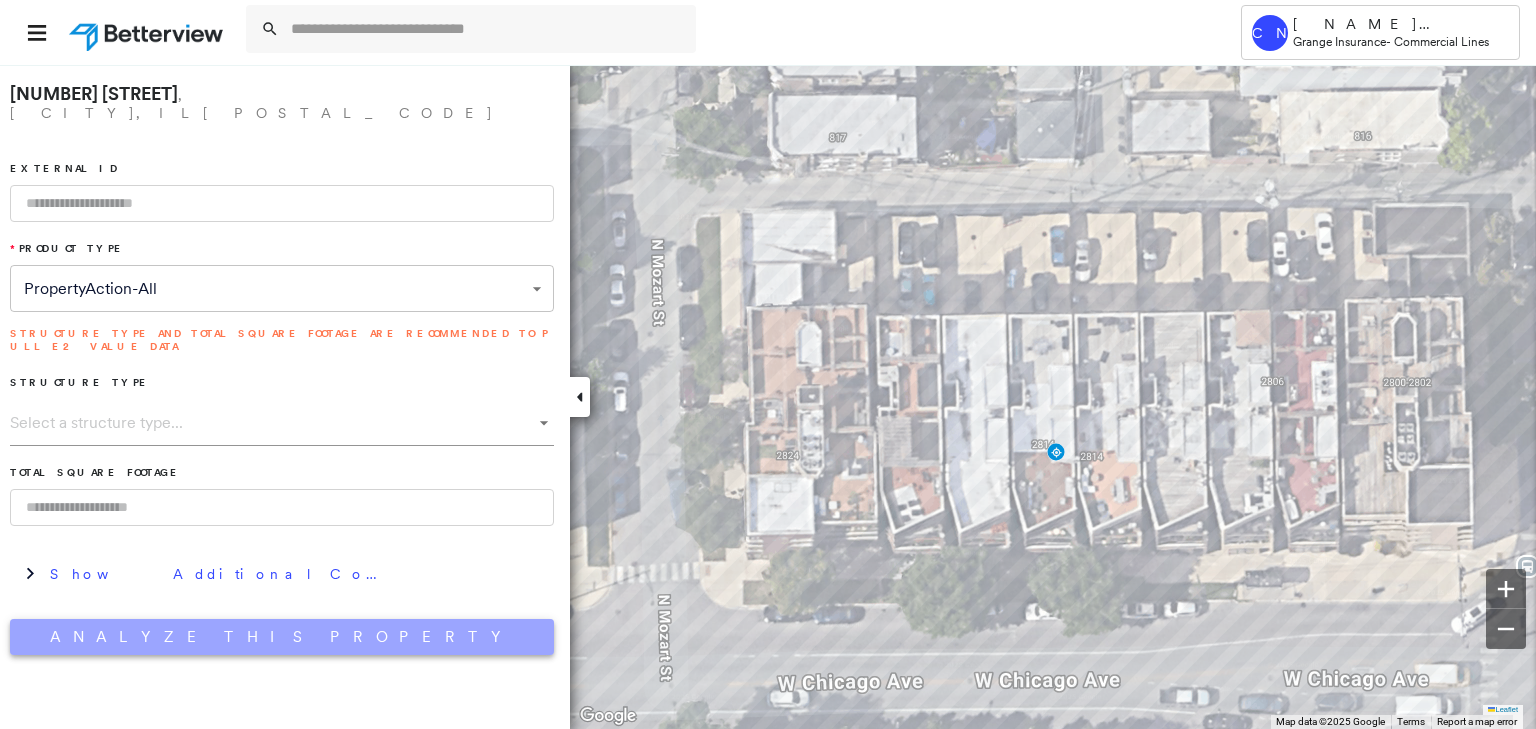 click on "Analyze This Property" at bounding box center (282, 637) 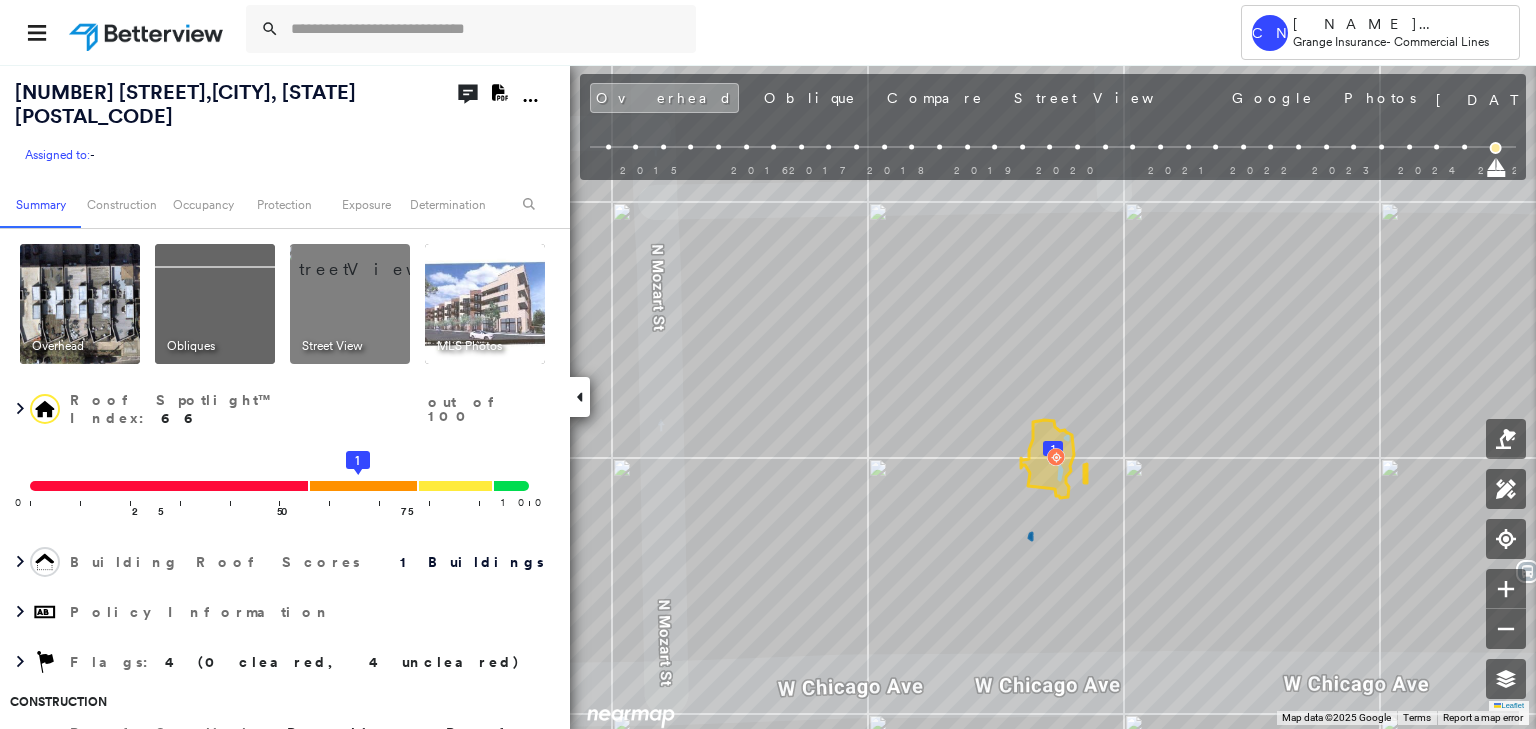 click 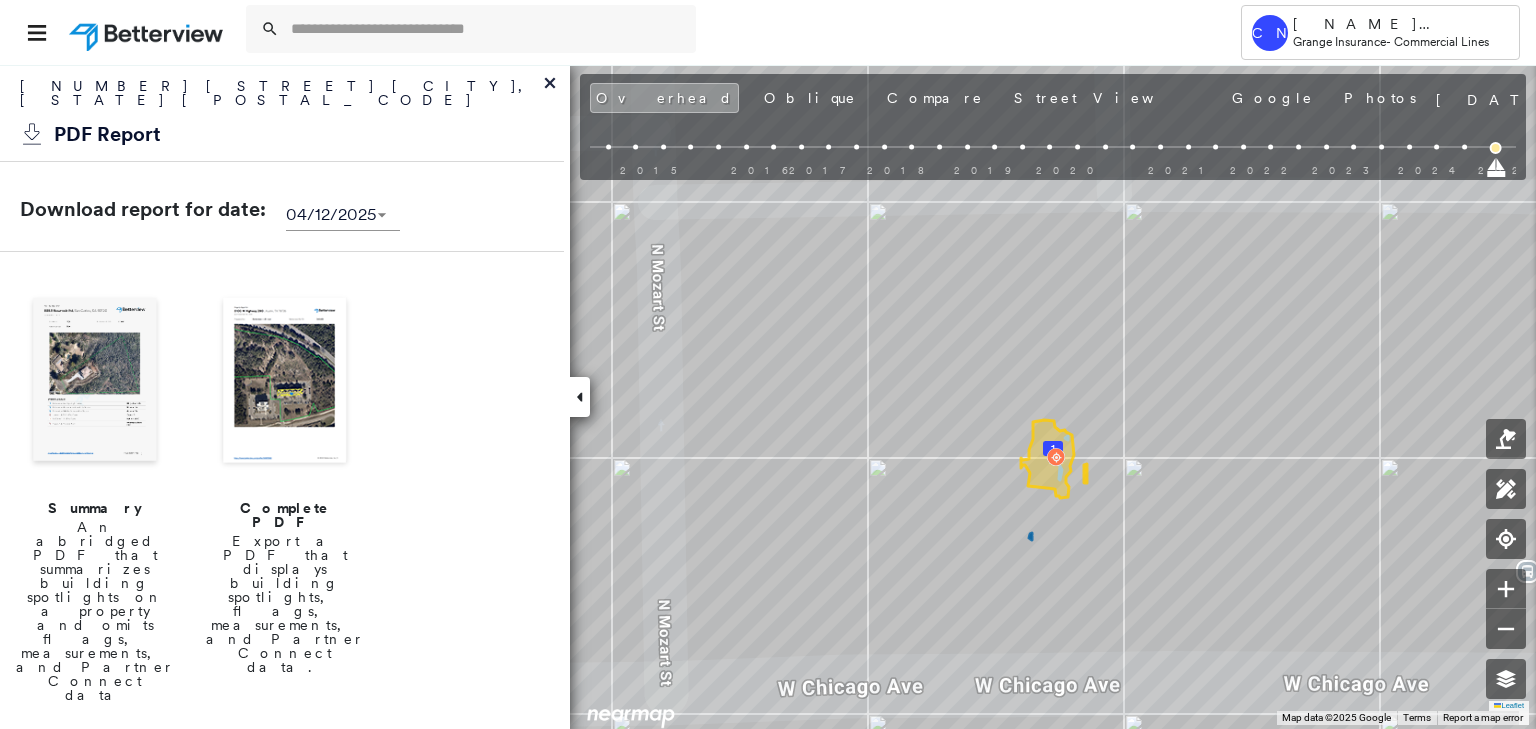 click at bounding box center [285, 382] 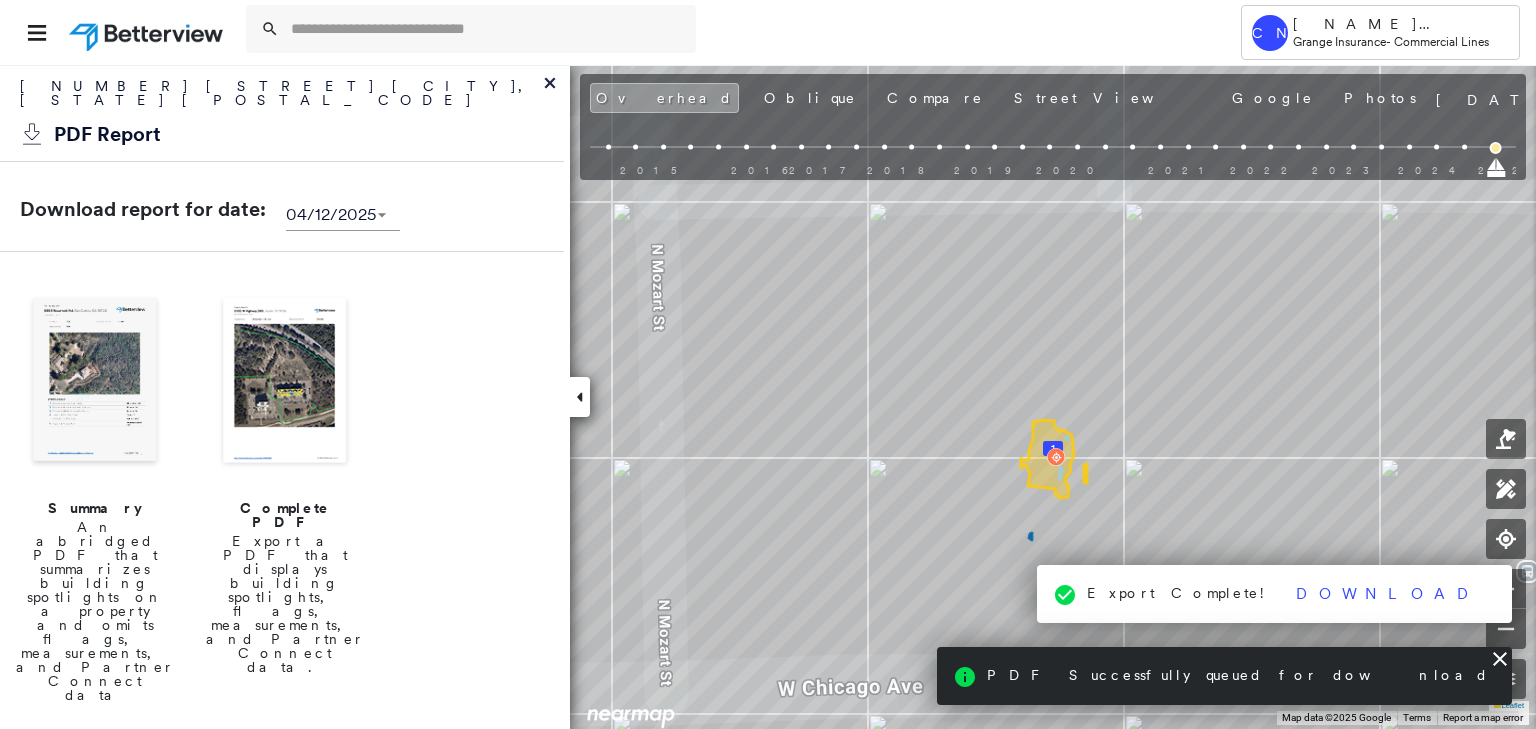 click on "Download" at bounding box center (1388, 594) 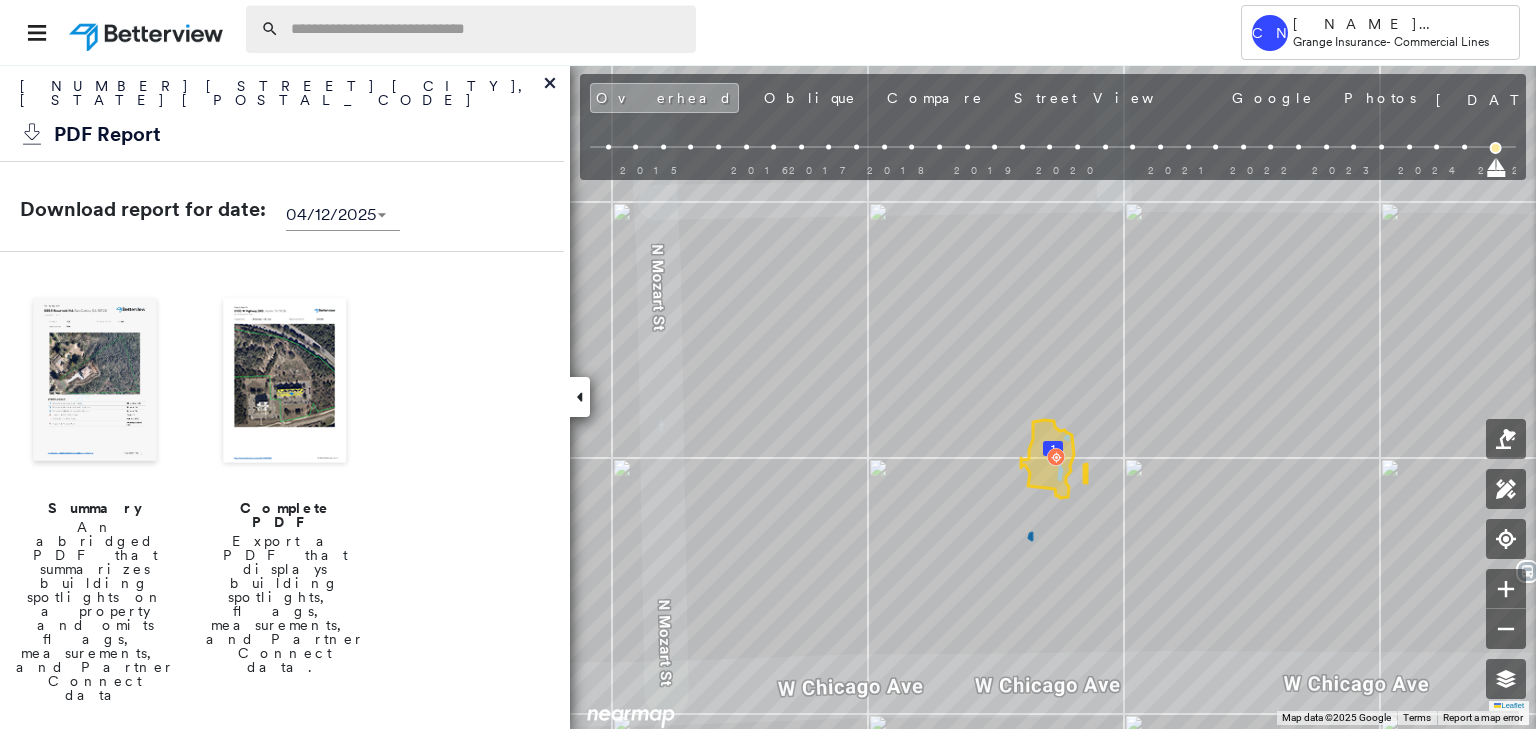 click at bounding box center [487, 29] 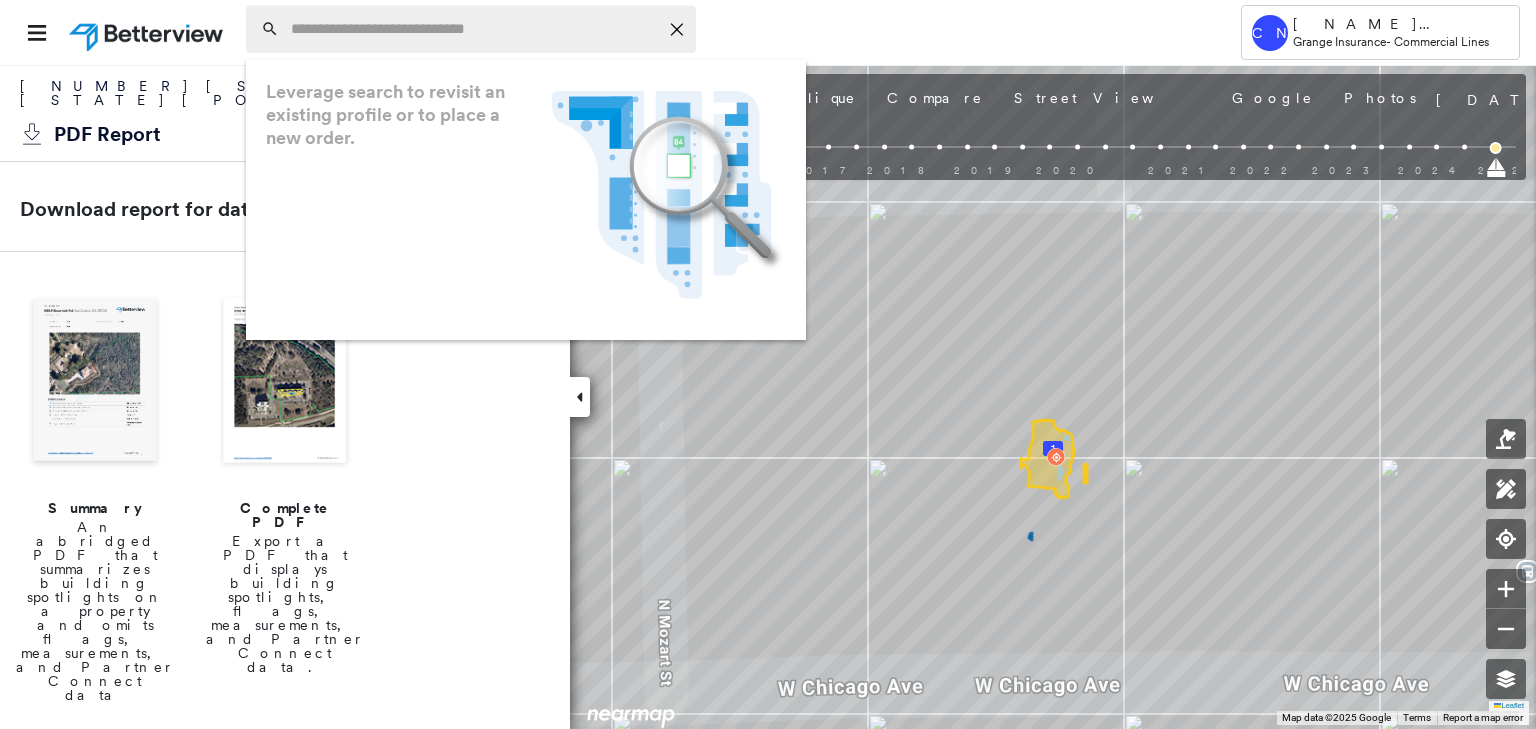 paste on "**********" 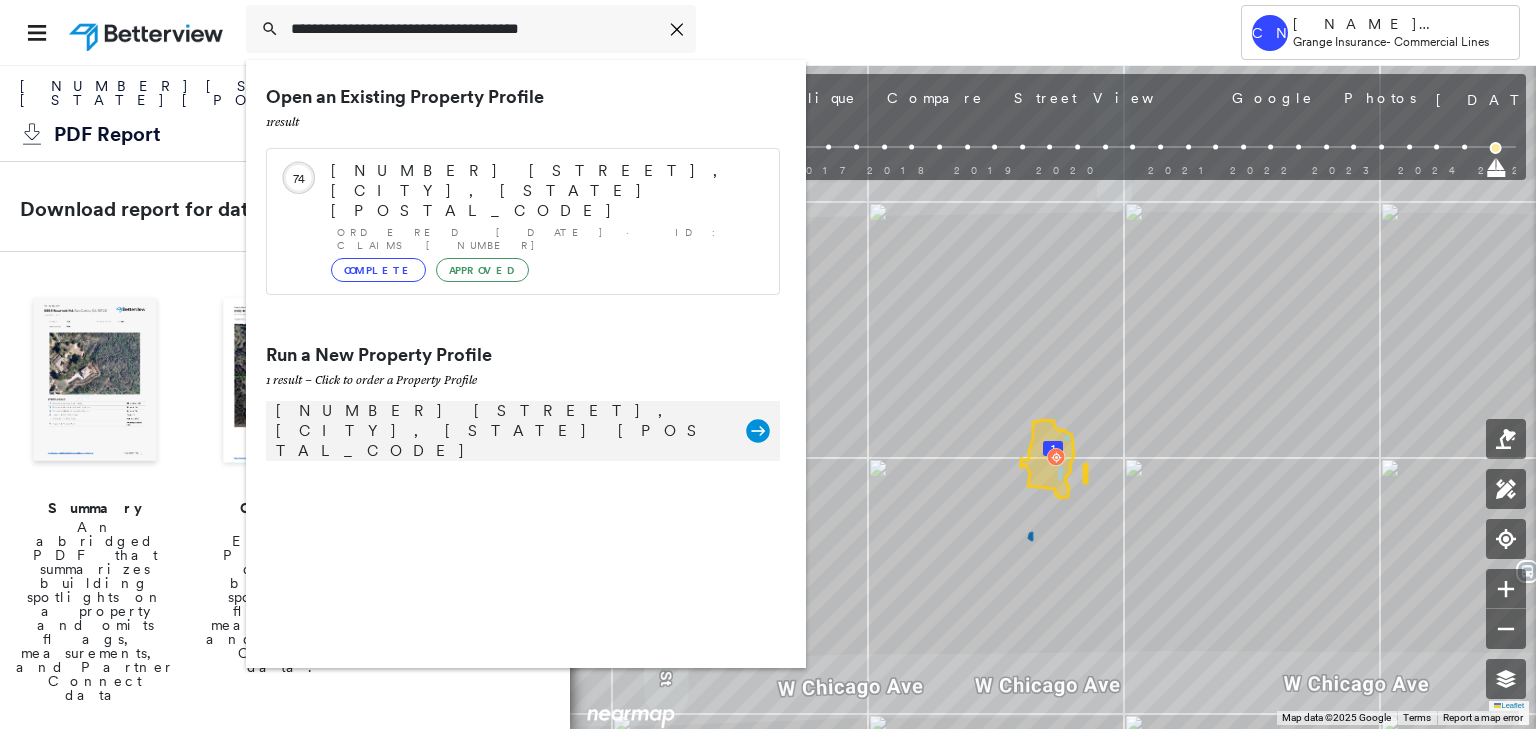 type on "**********" 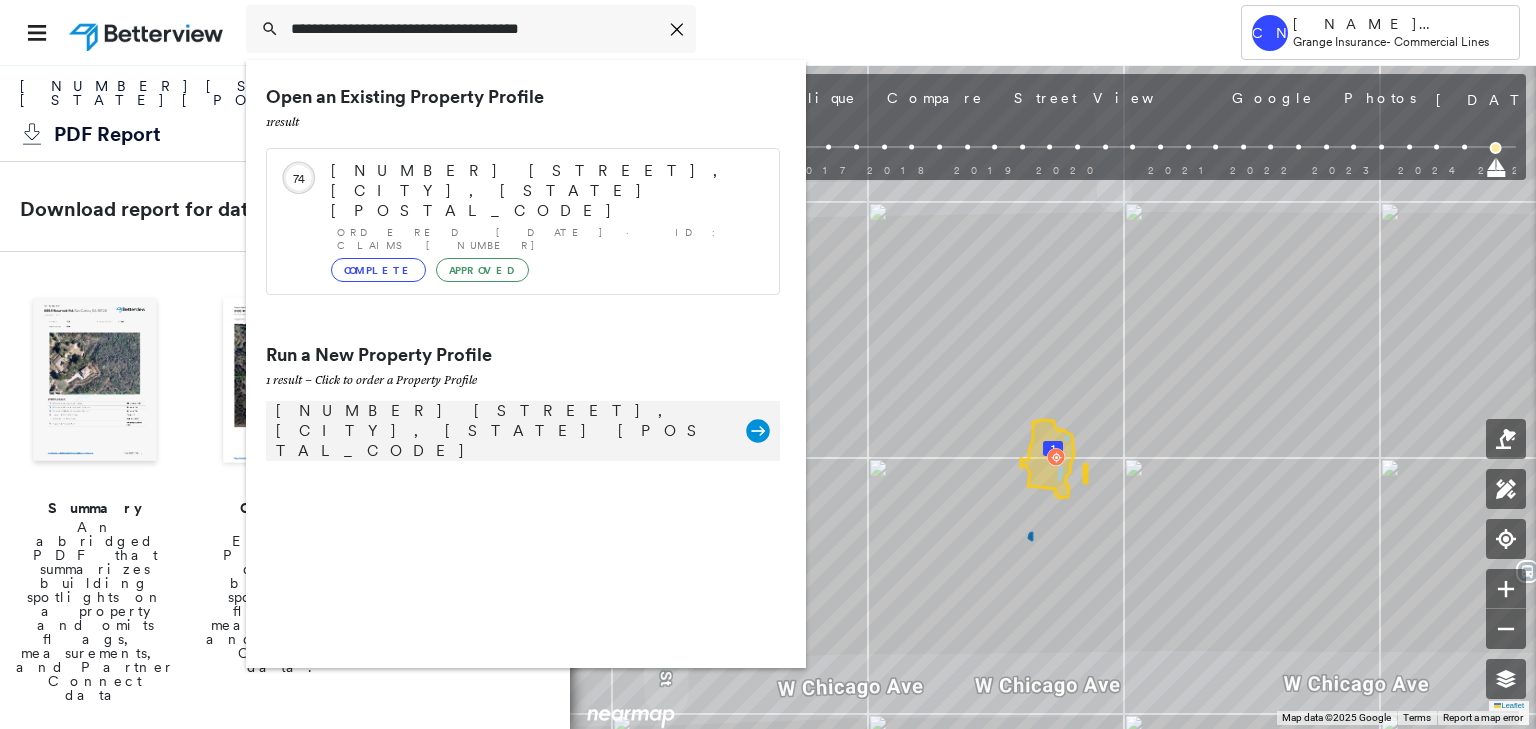 click on "[NUMBER] [STREET], [CITY], [STATE] [POSTAL_CODE]" at bounding box center [501, 431] 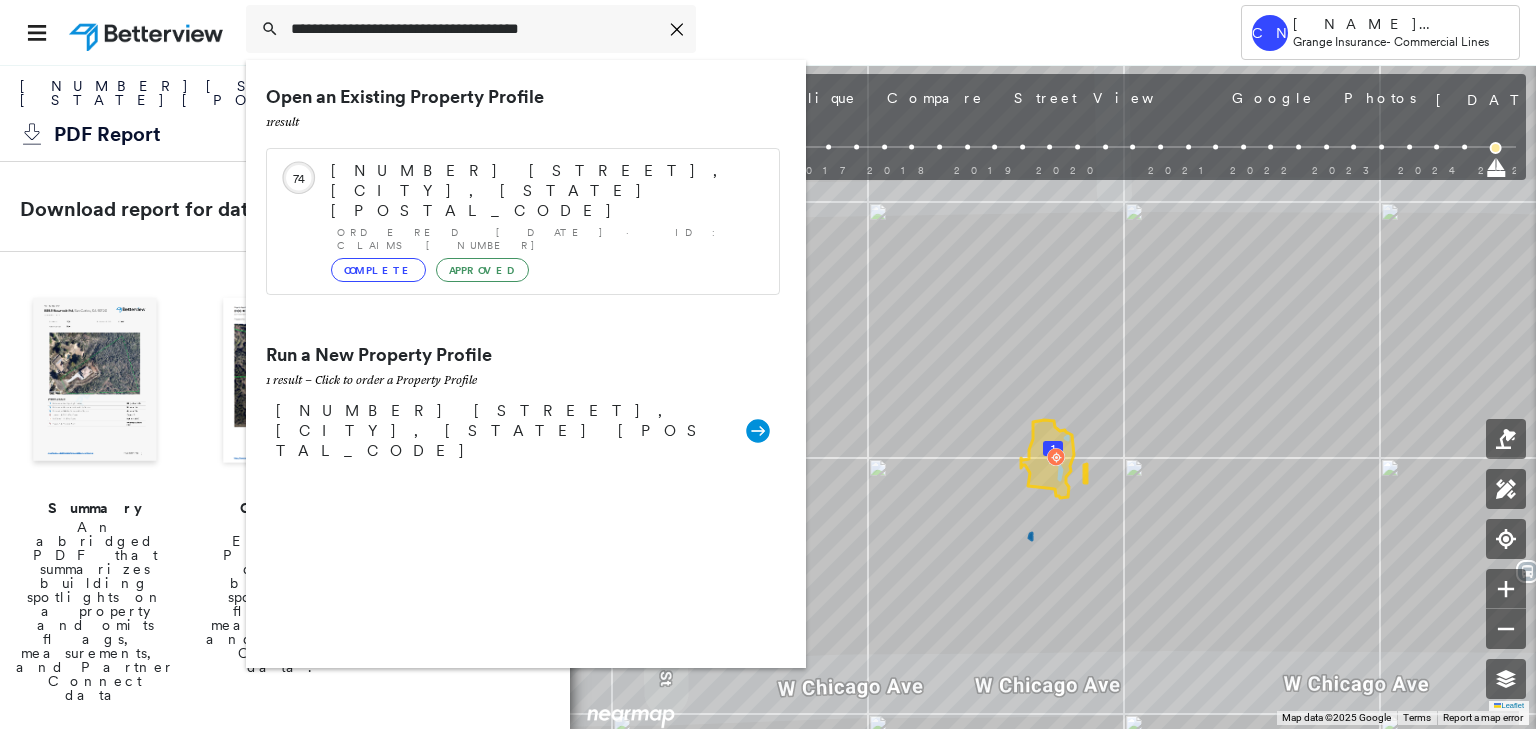 type 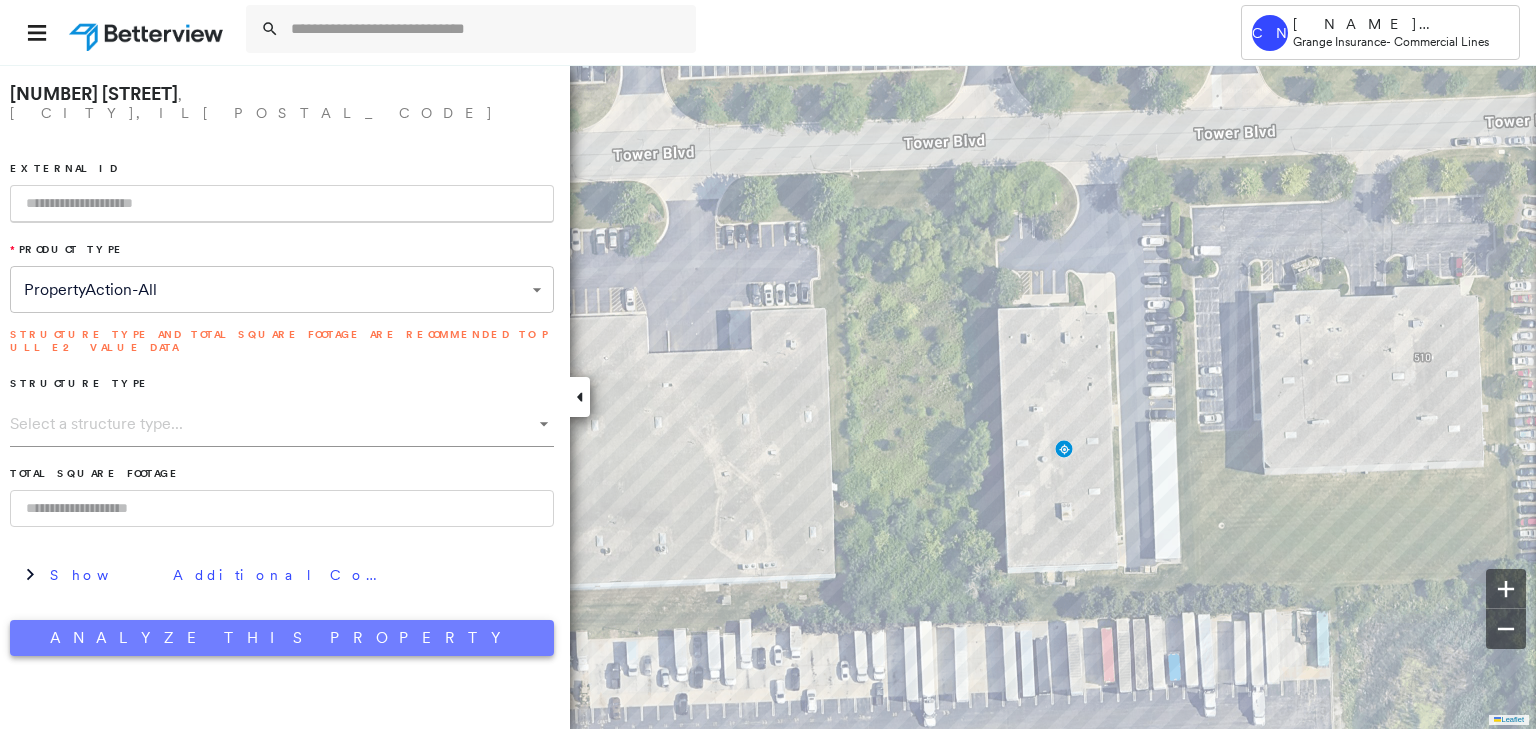 click on "Analyze This Property" at bounding box center [282, 638] 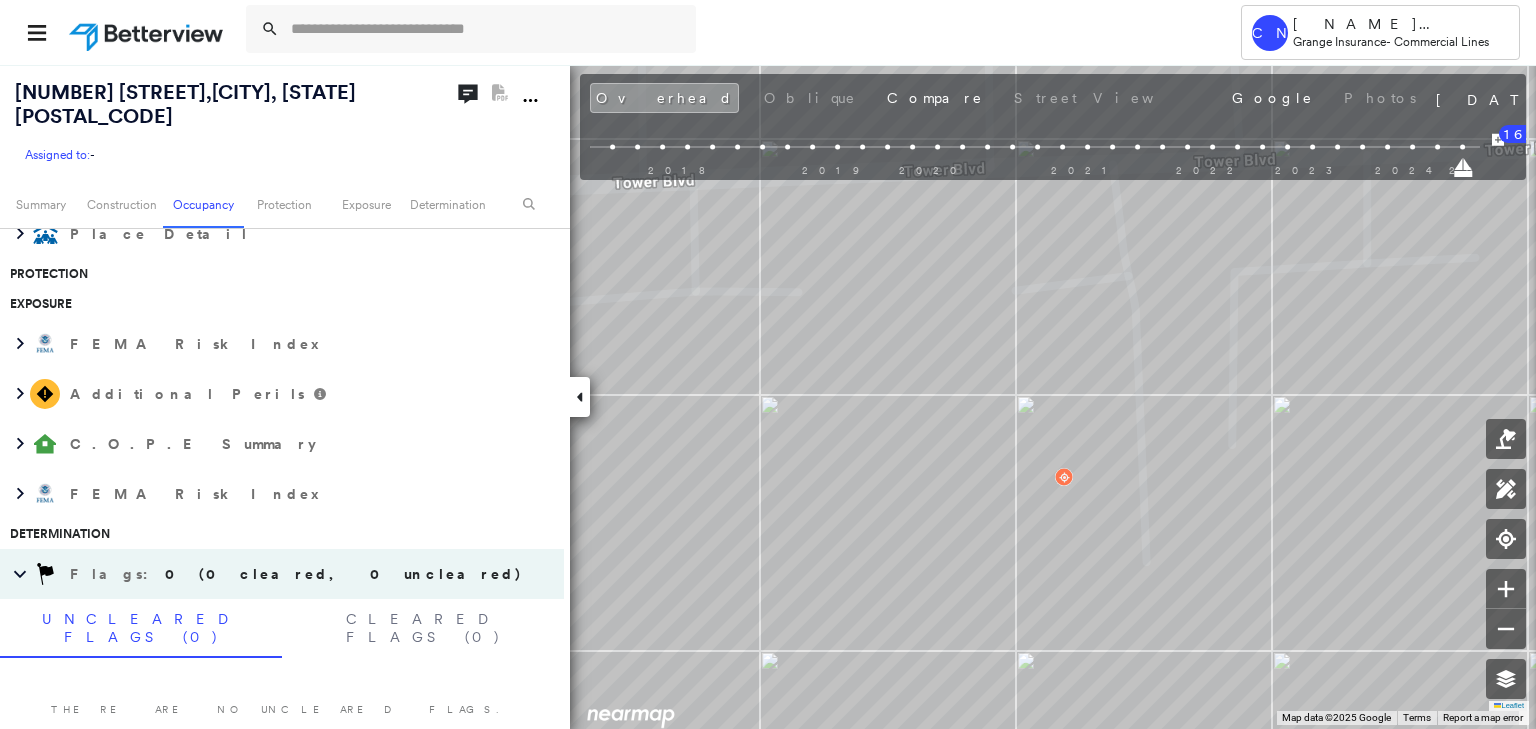 scroll, scrollTop: 0, scrollLeft: 0, axis: both 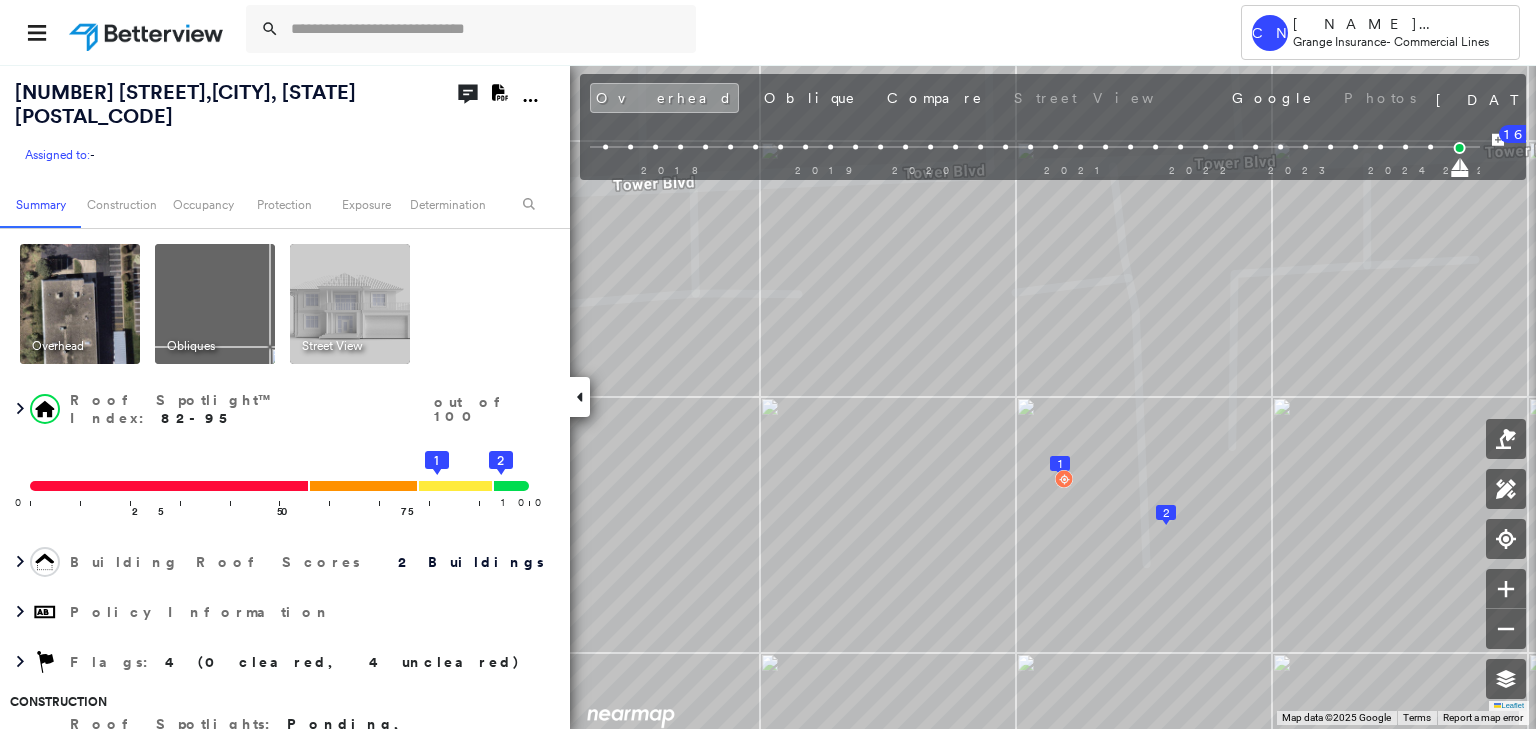 click 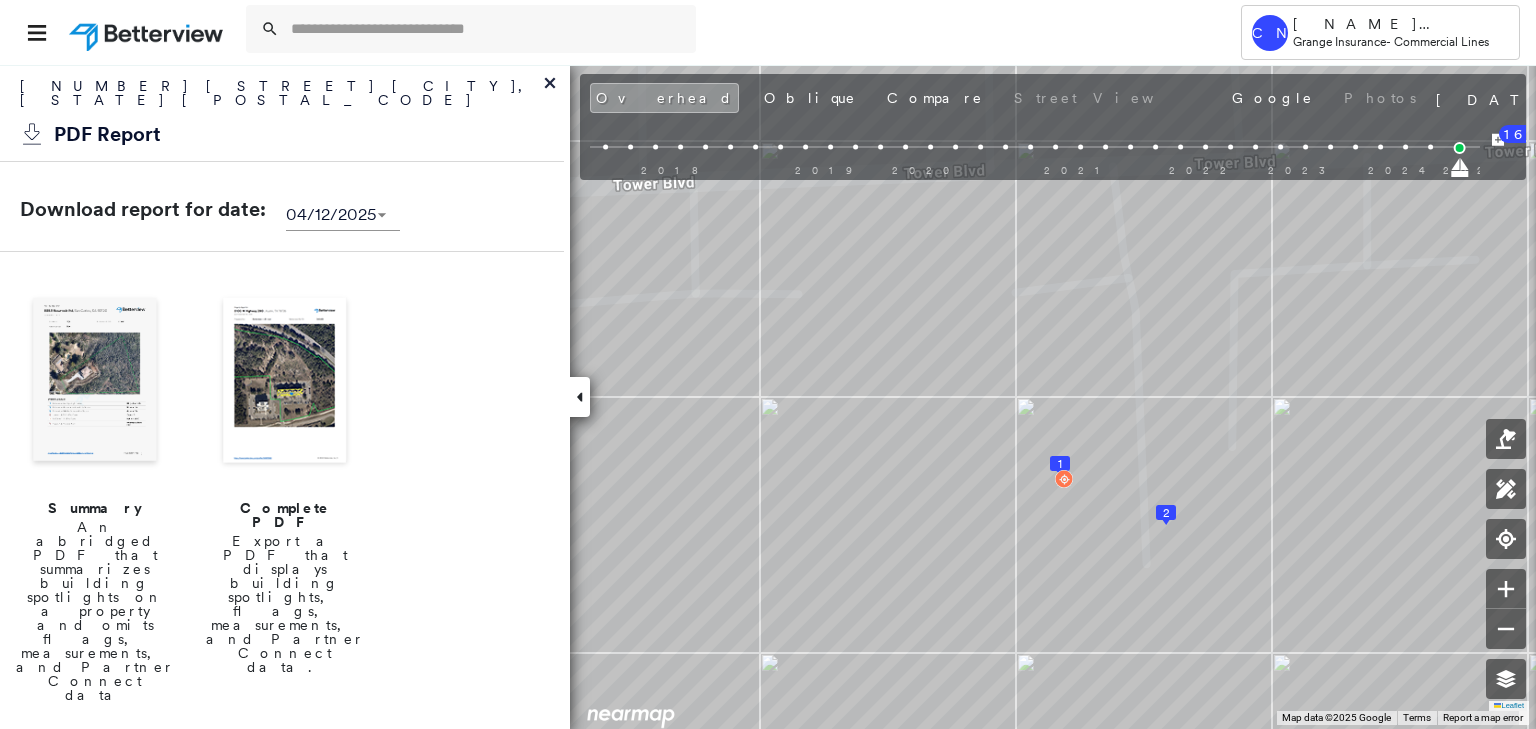 click at bounding box center (285, 382) 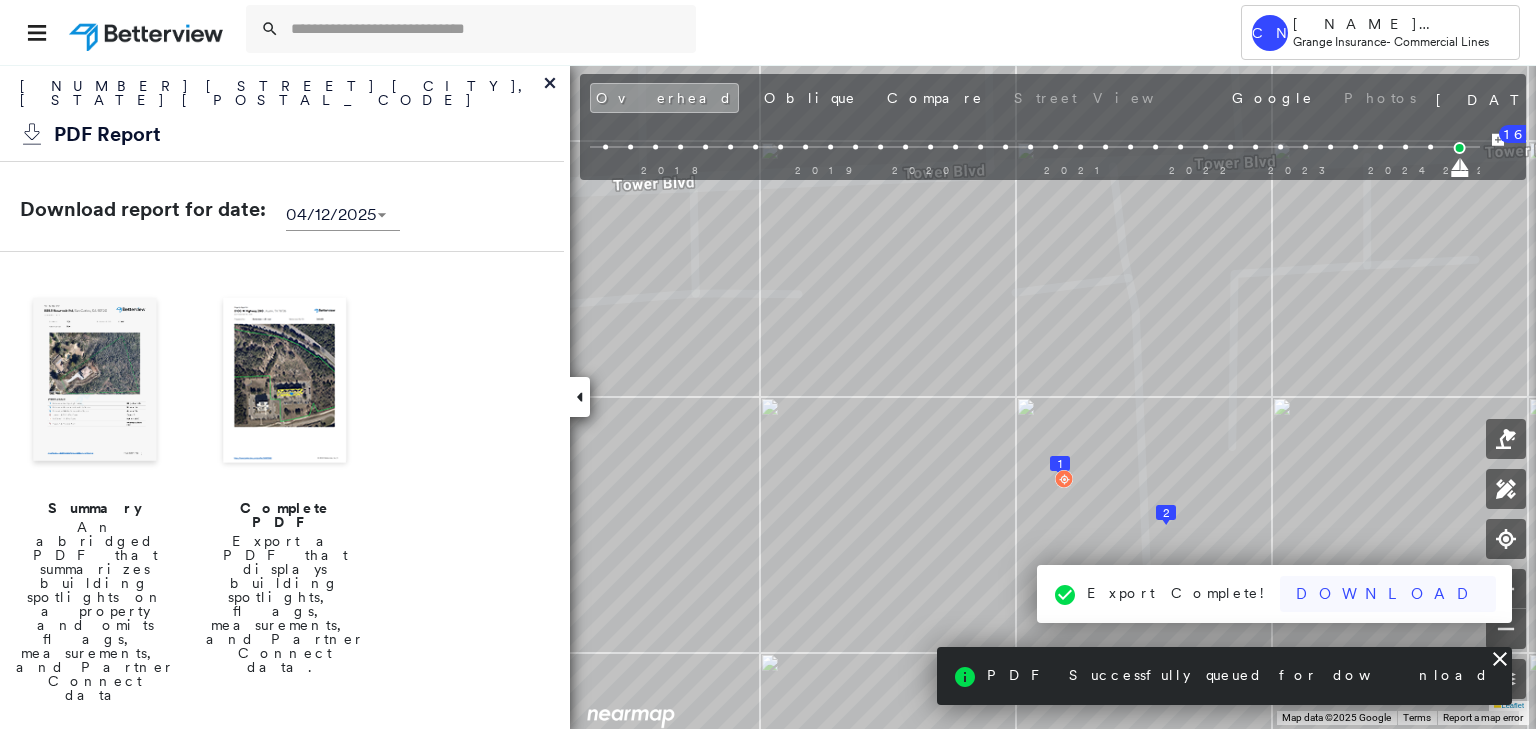 click on "Download" at bounding box center (1388, 594) 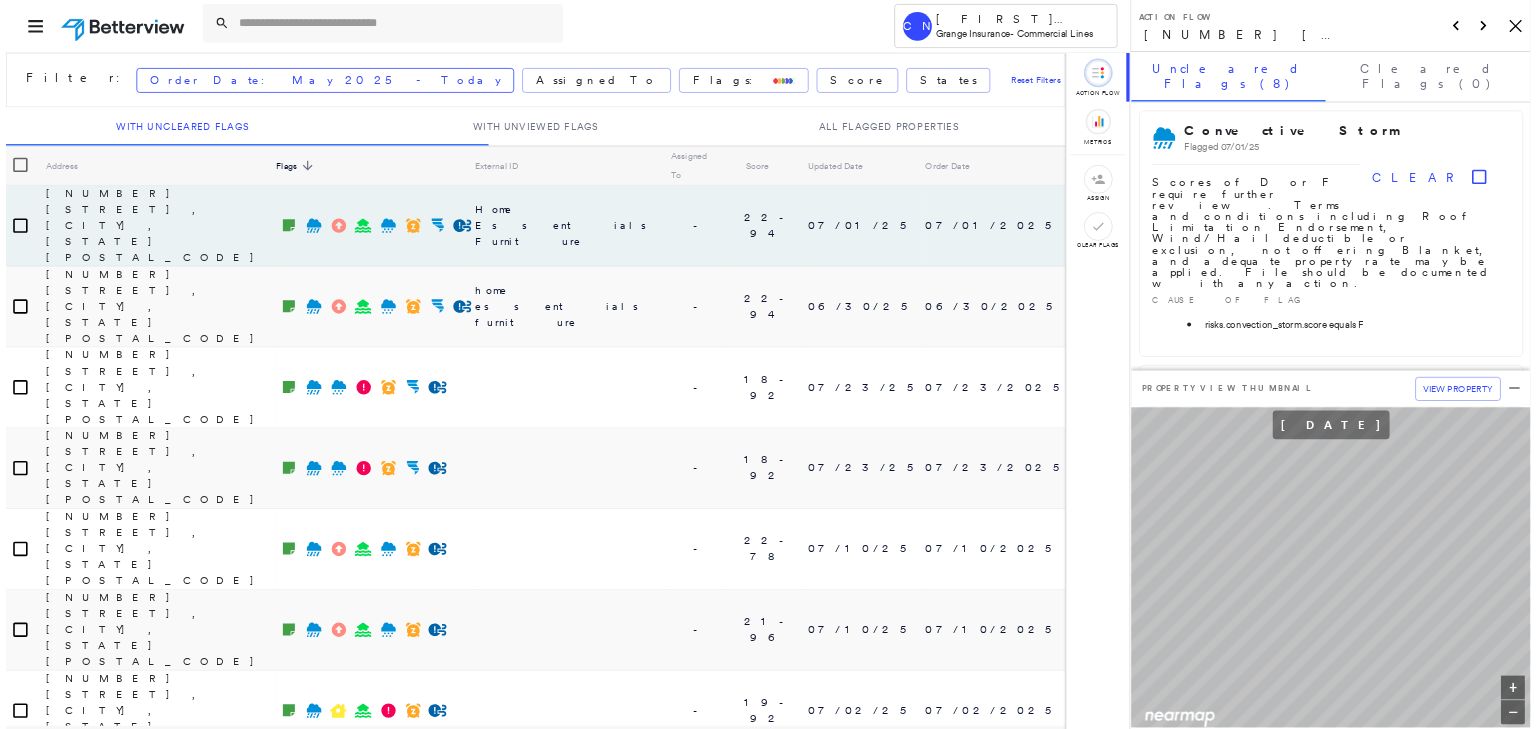 scroll, scrollTop: 0, scrollLeft: 0, axis: both 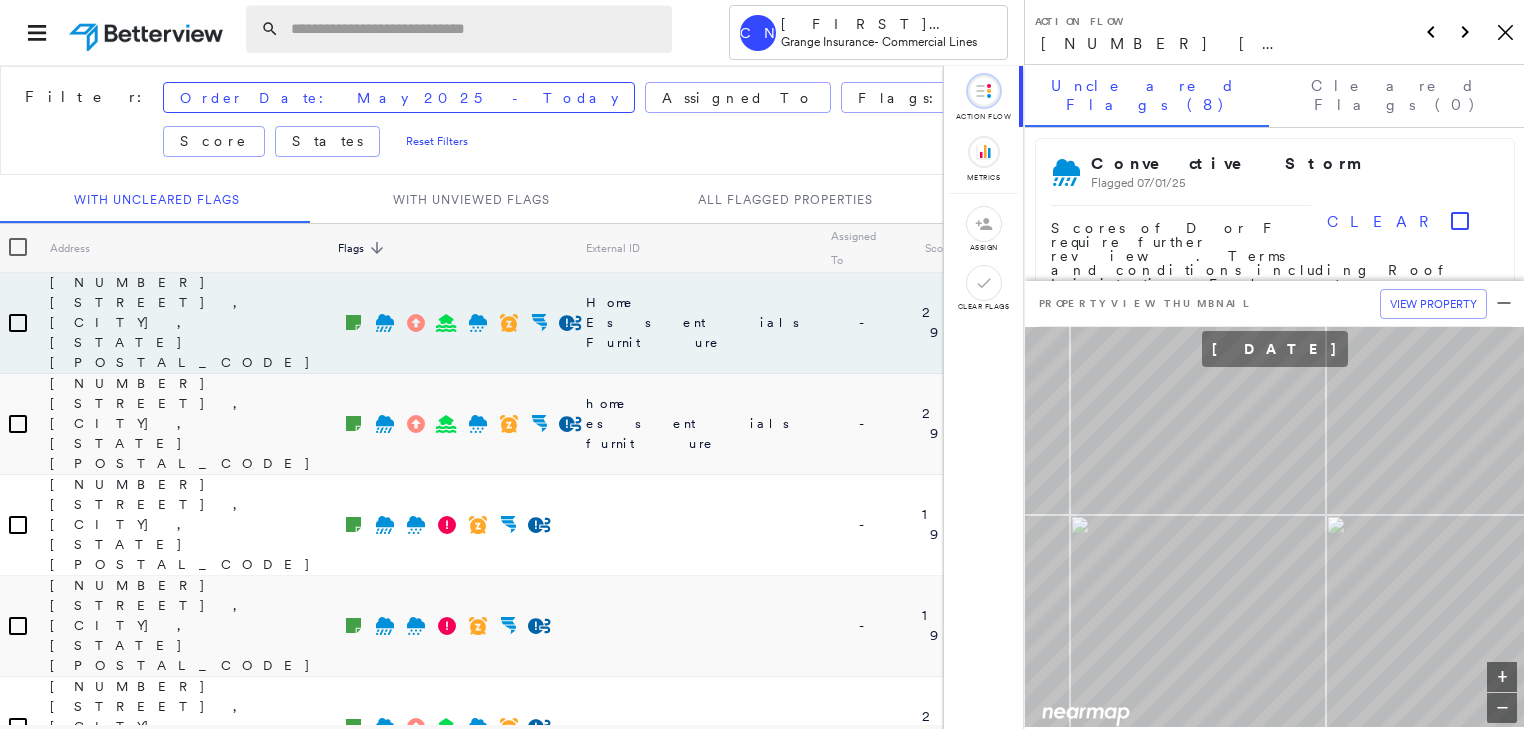click at bounding box center [475, 29] 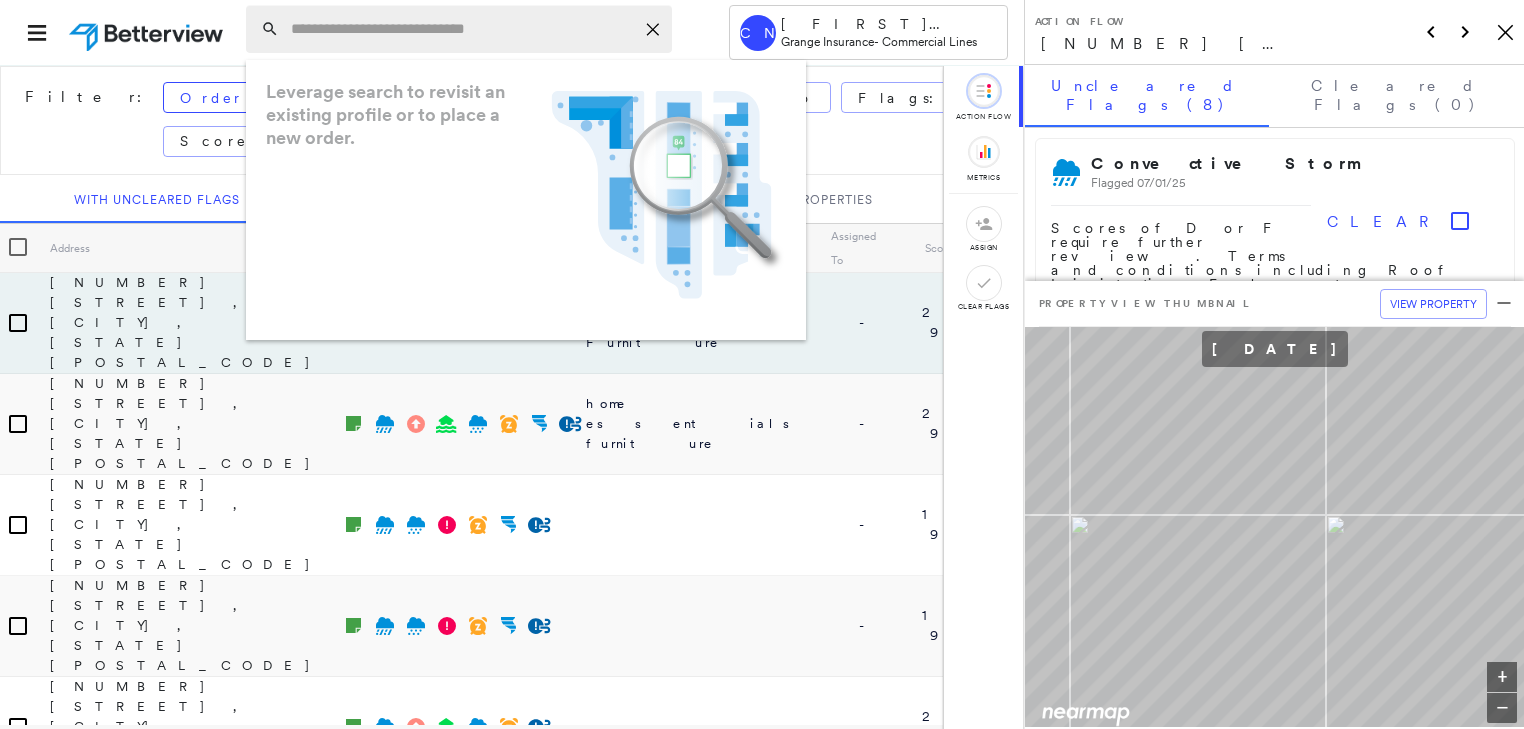 paste on "**********" 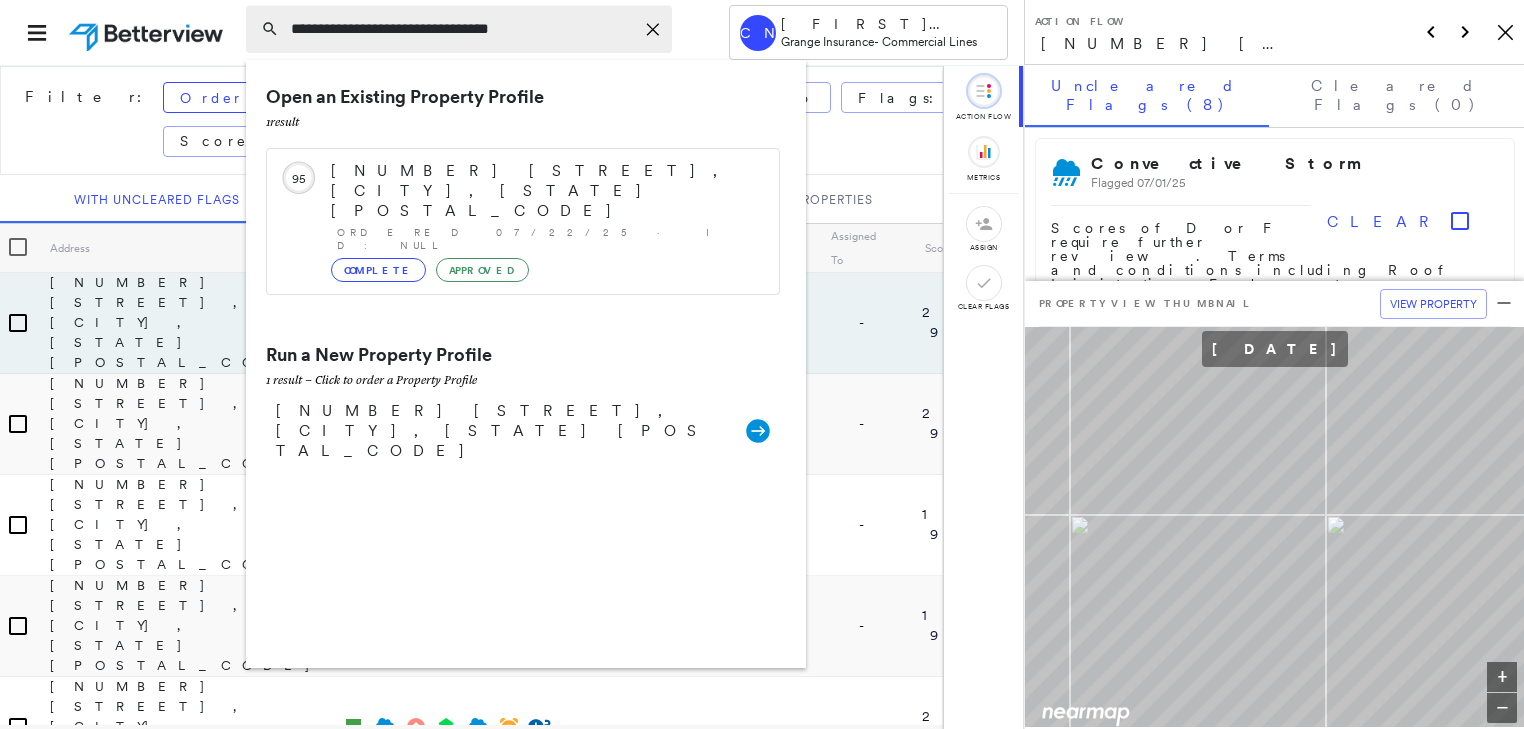 click on "**********" at bounding box center (462, 29) 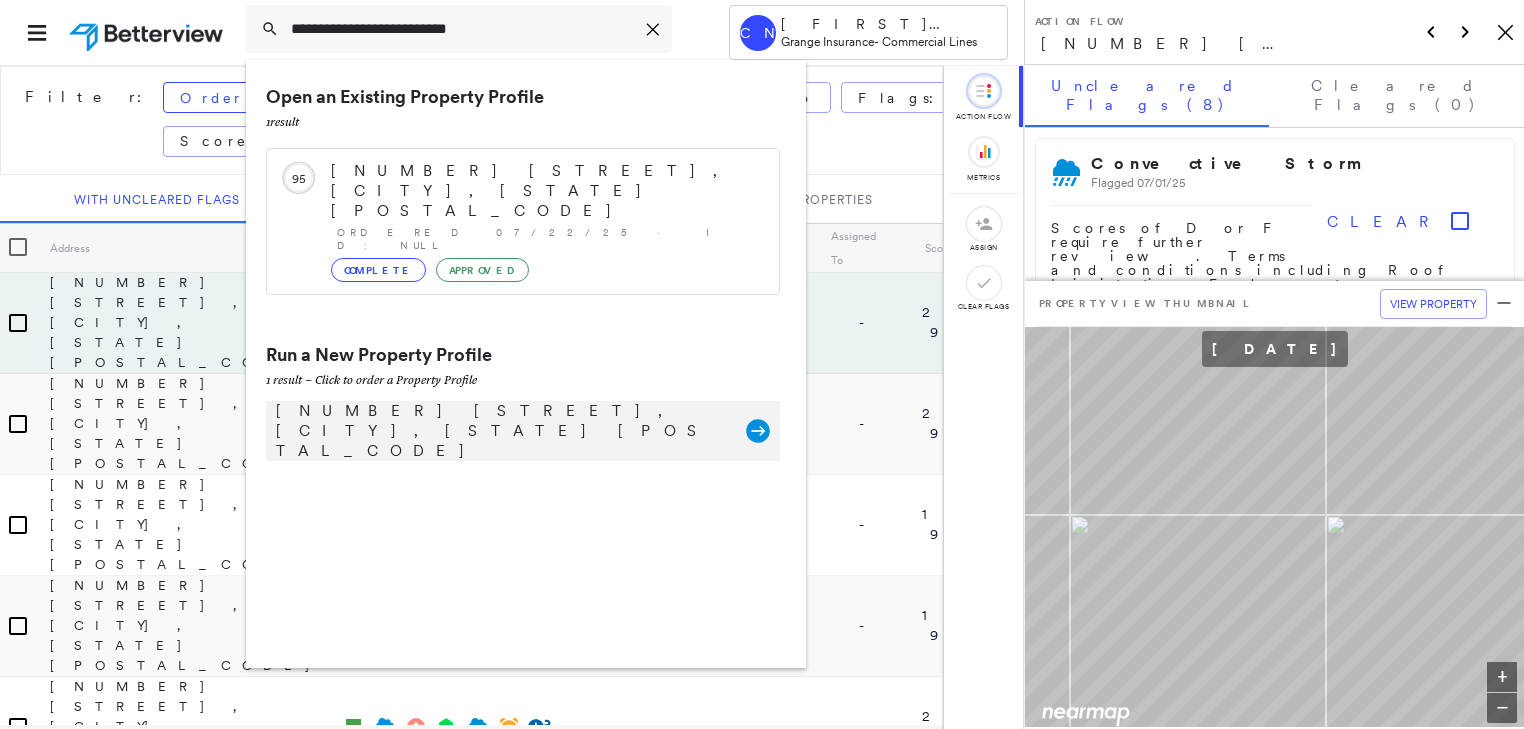 type on "**********" 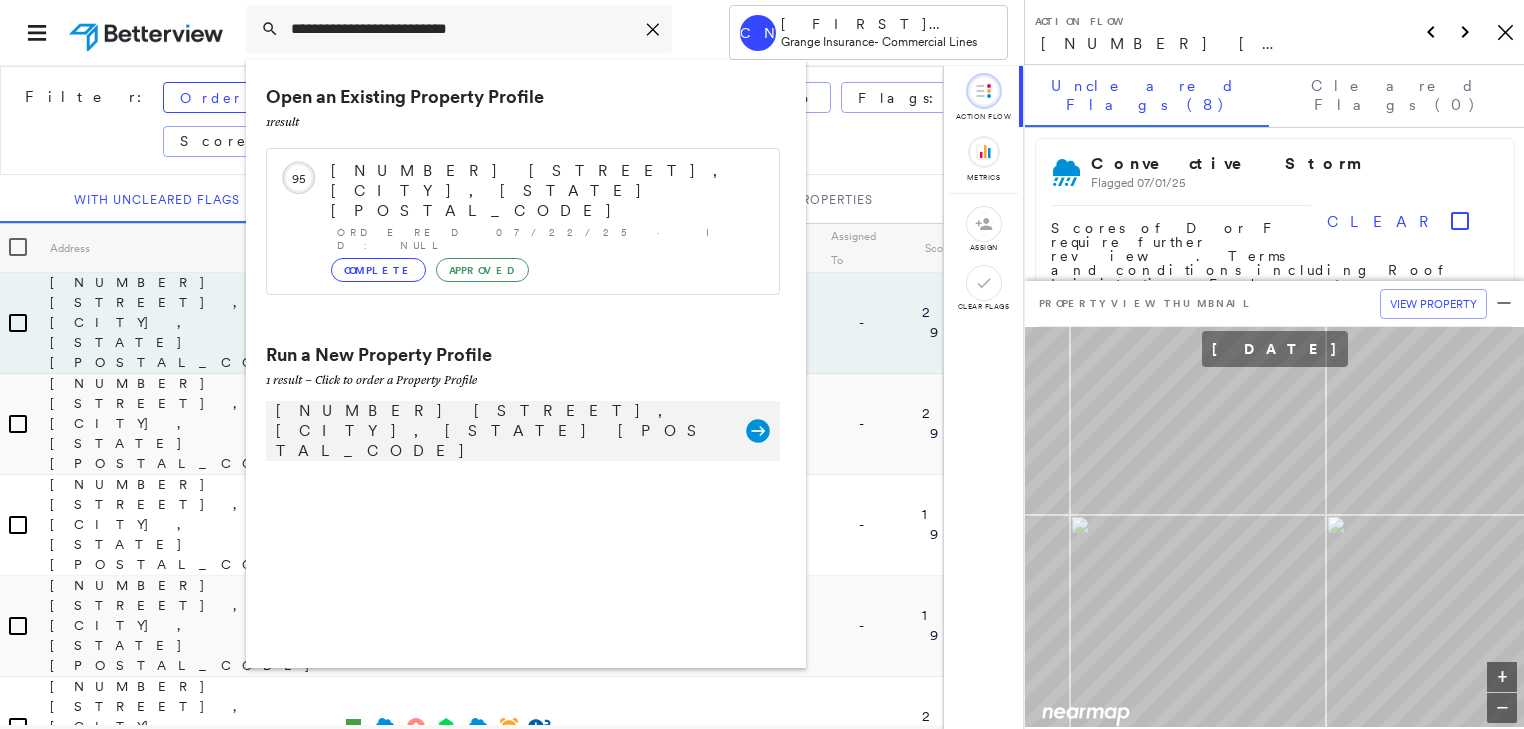 click on "502 27th St SW, Austin, MN 55912" at bounding box center (501, 431) 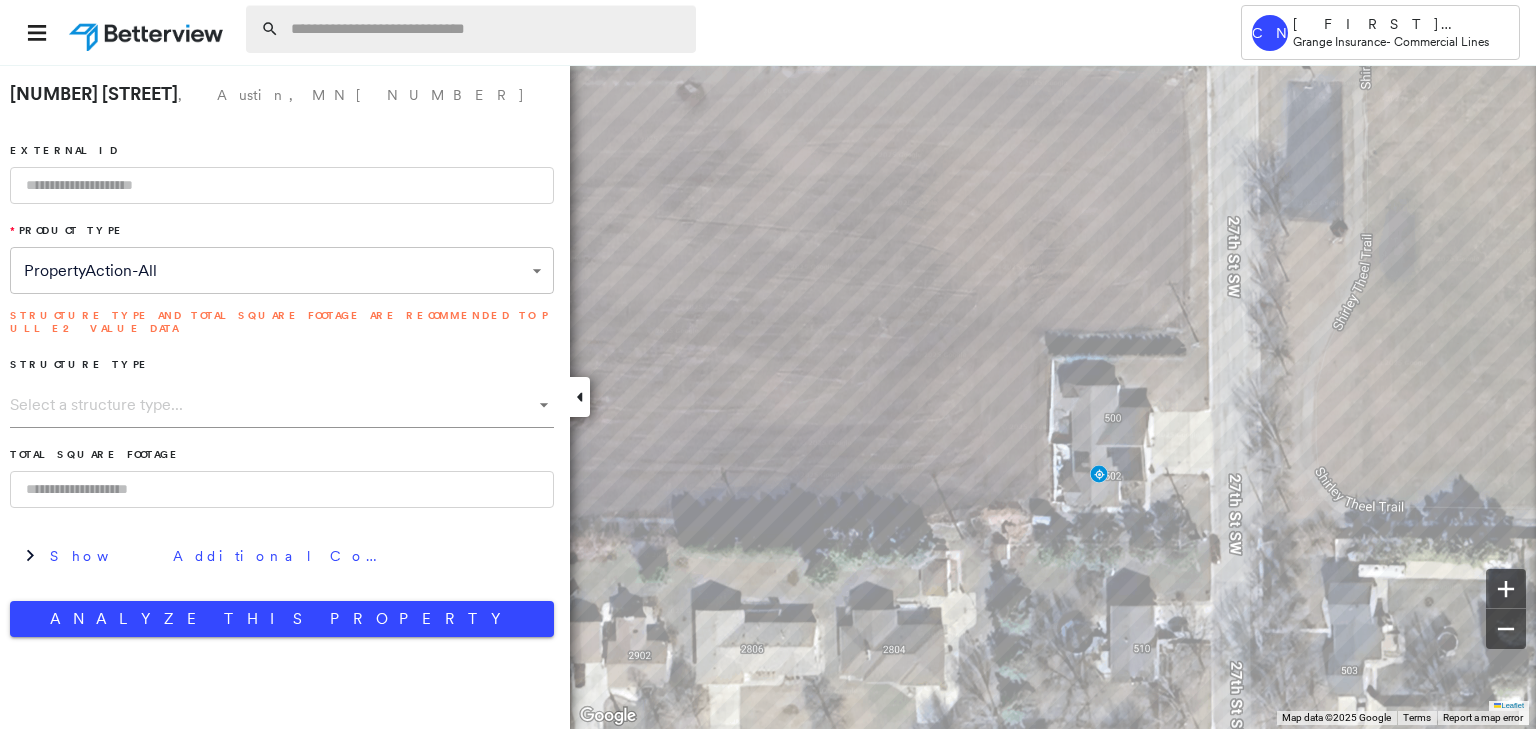 click at bounding box center (487, 29) 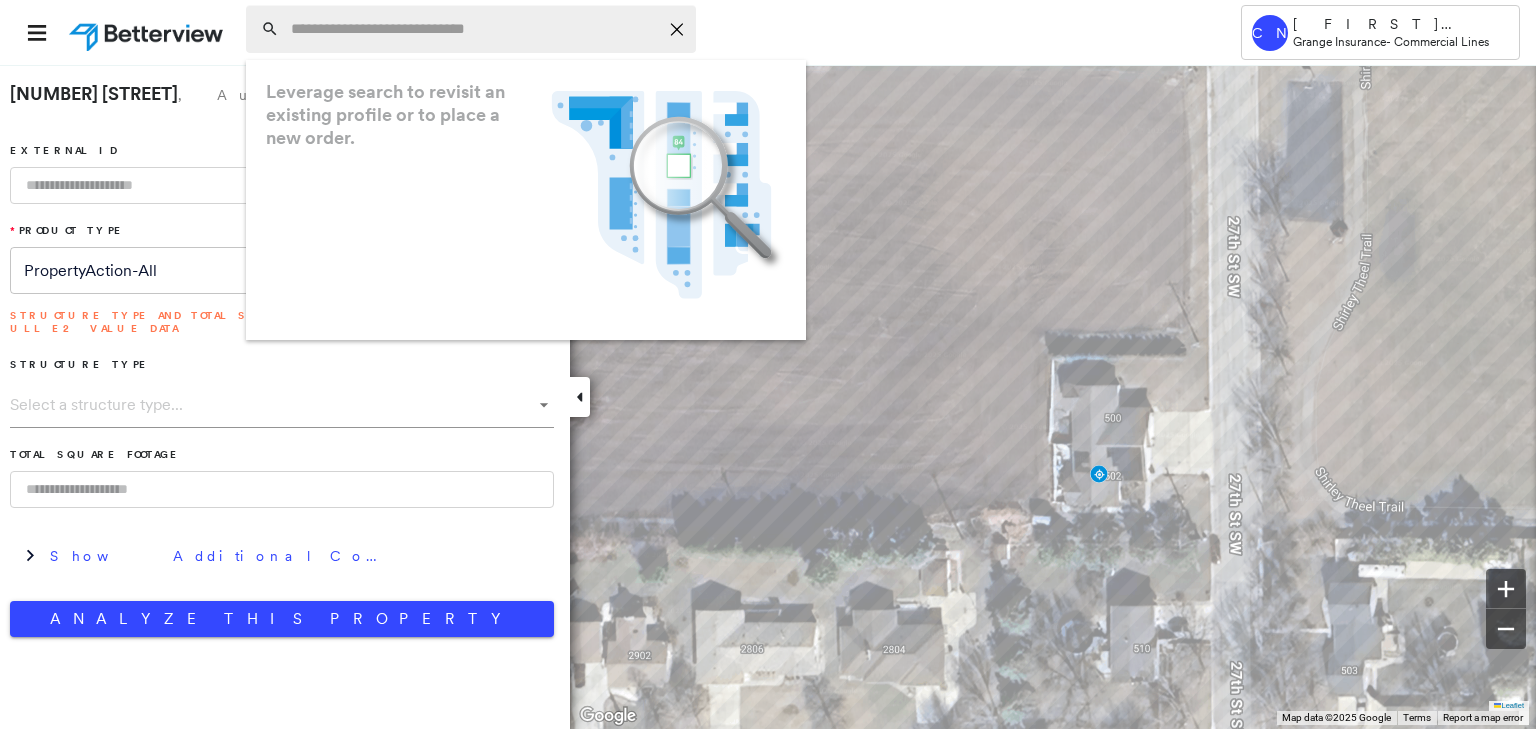 paste on "**********" 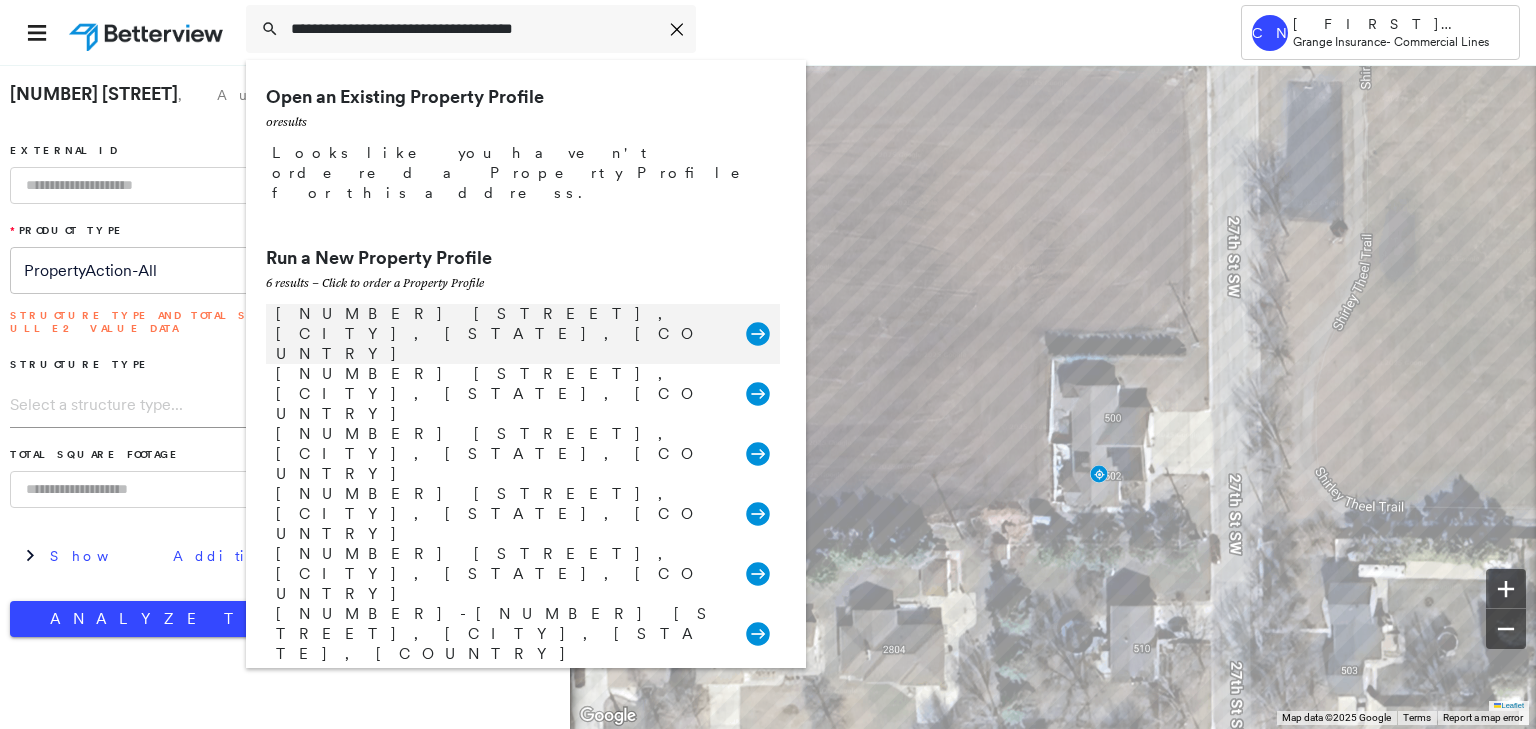 type on "**********" 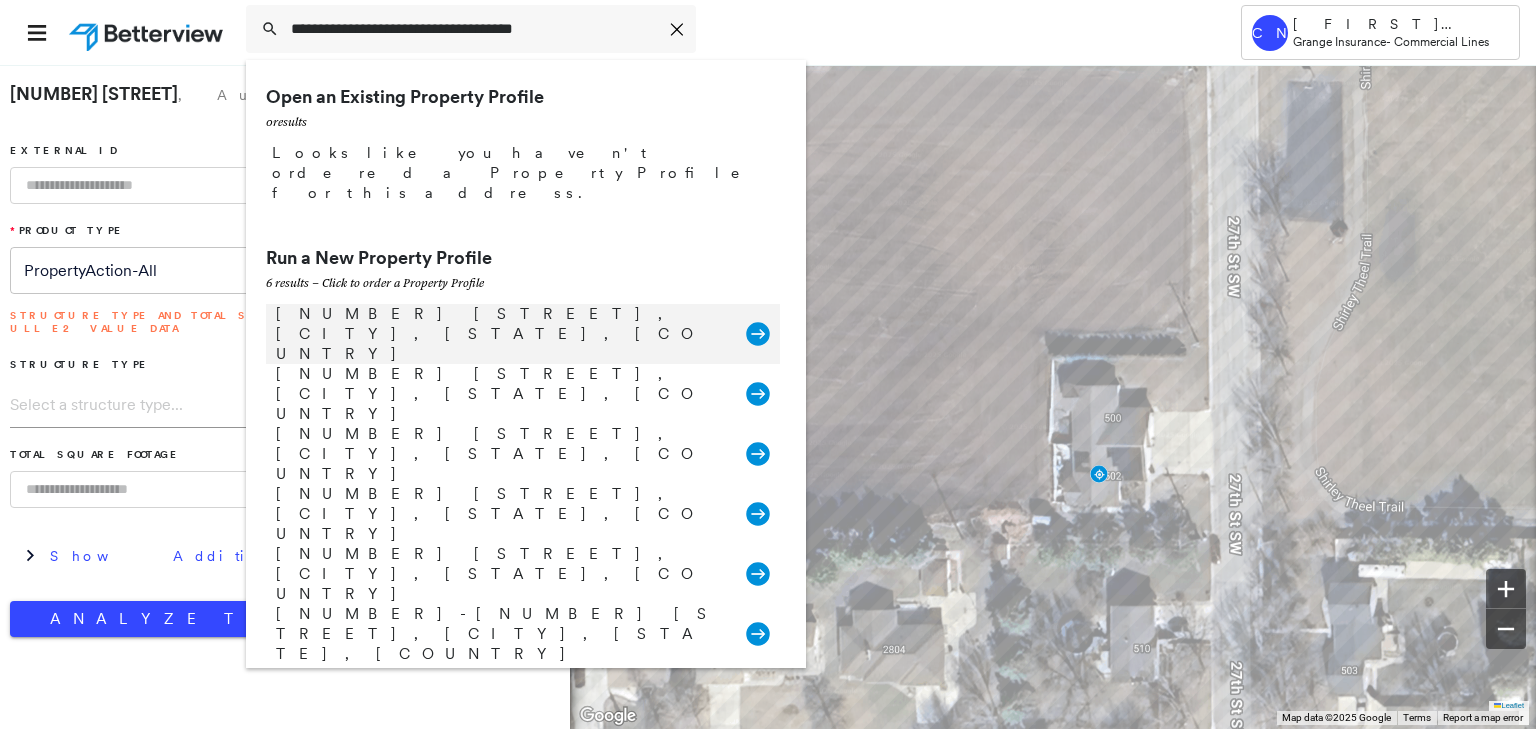 click on "502 27th Ave NE, Austin, MN 55912, USA" at bounding box center (501, 334) 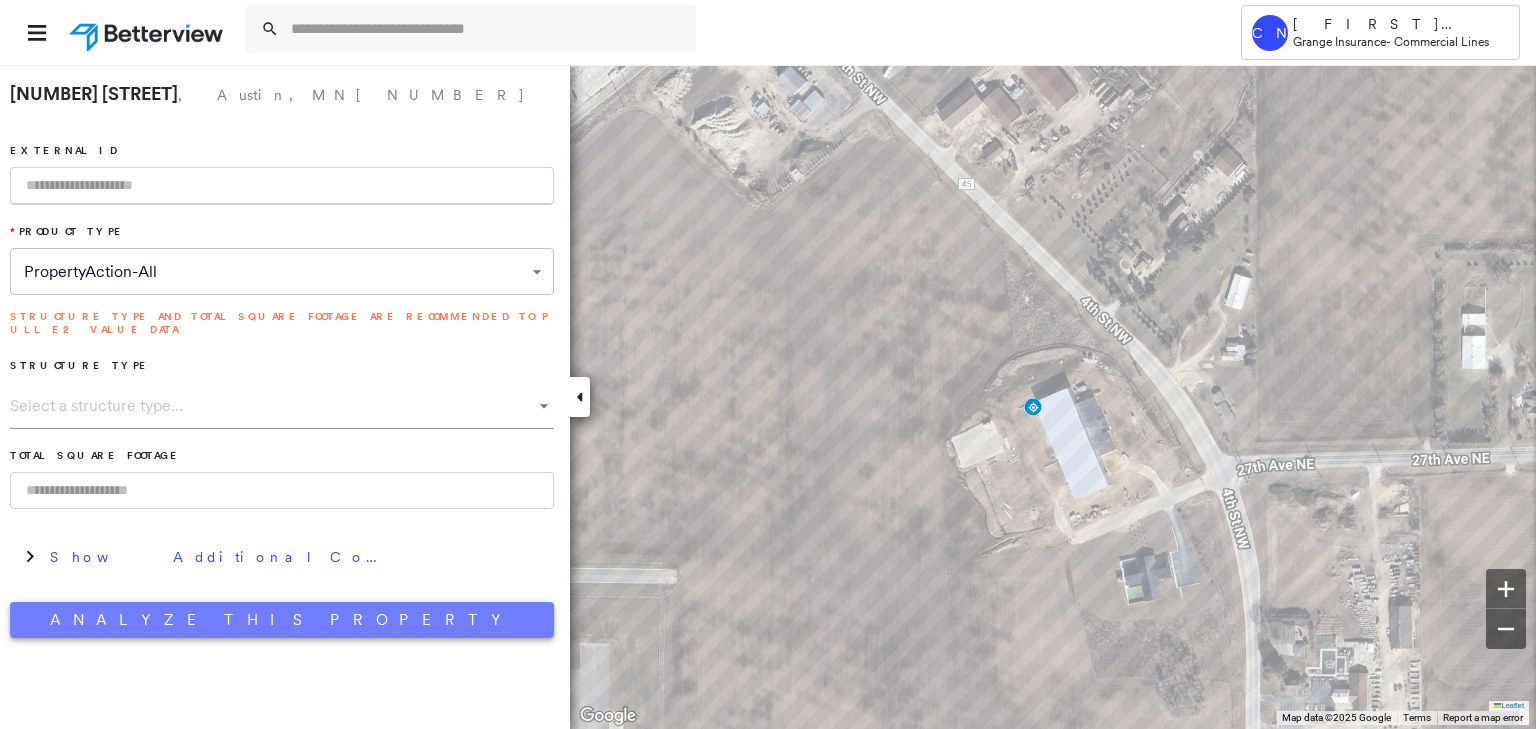 click on "Analyze This Property" at bounding box center (282, 620) 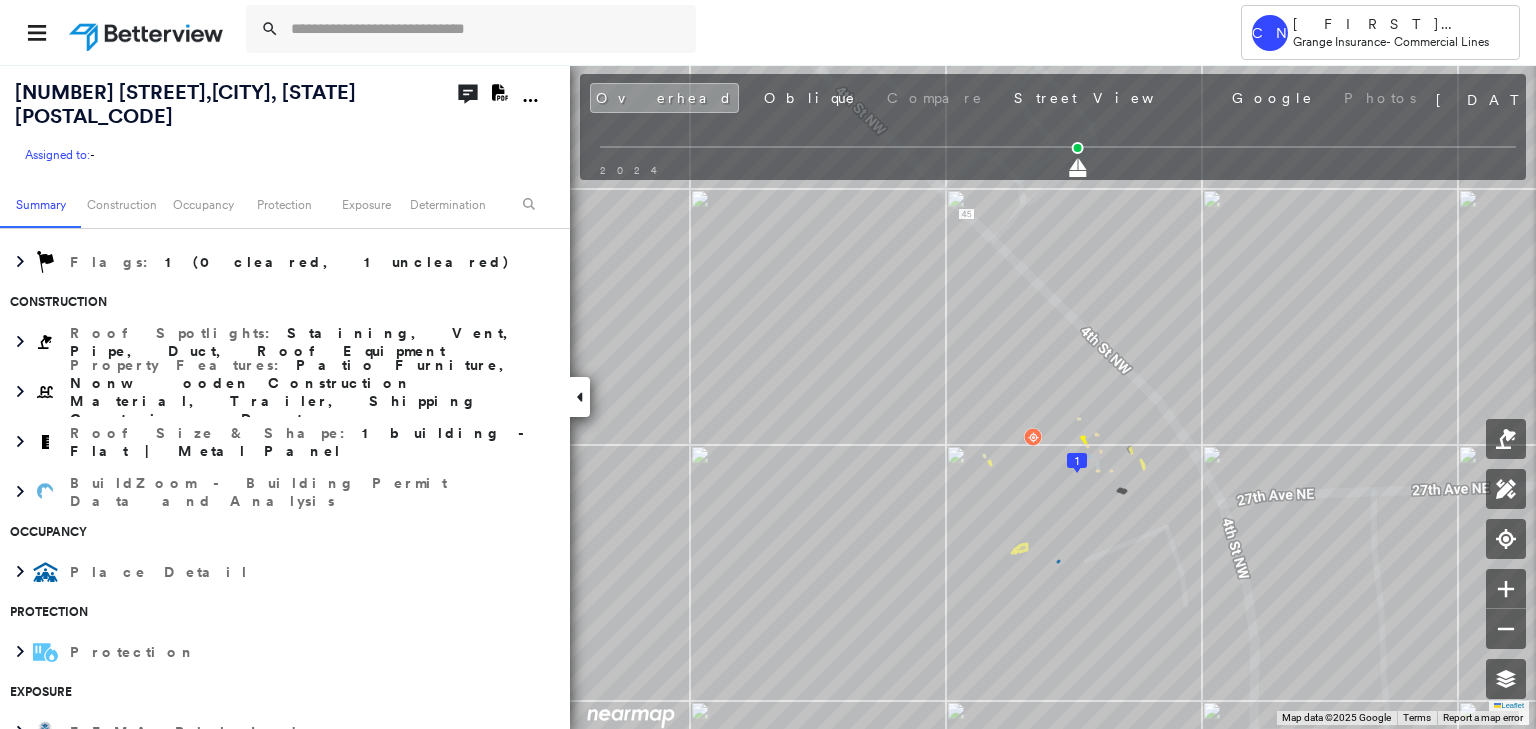 scroll, scrollTop: 0, scrollLeft: 0, axis: both 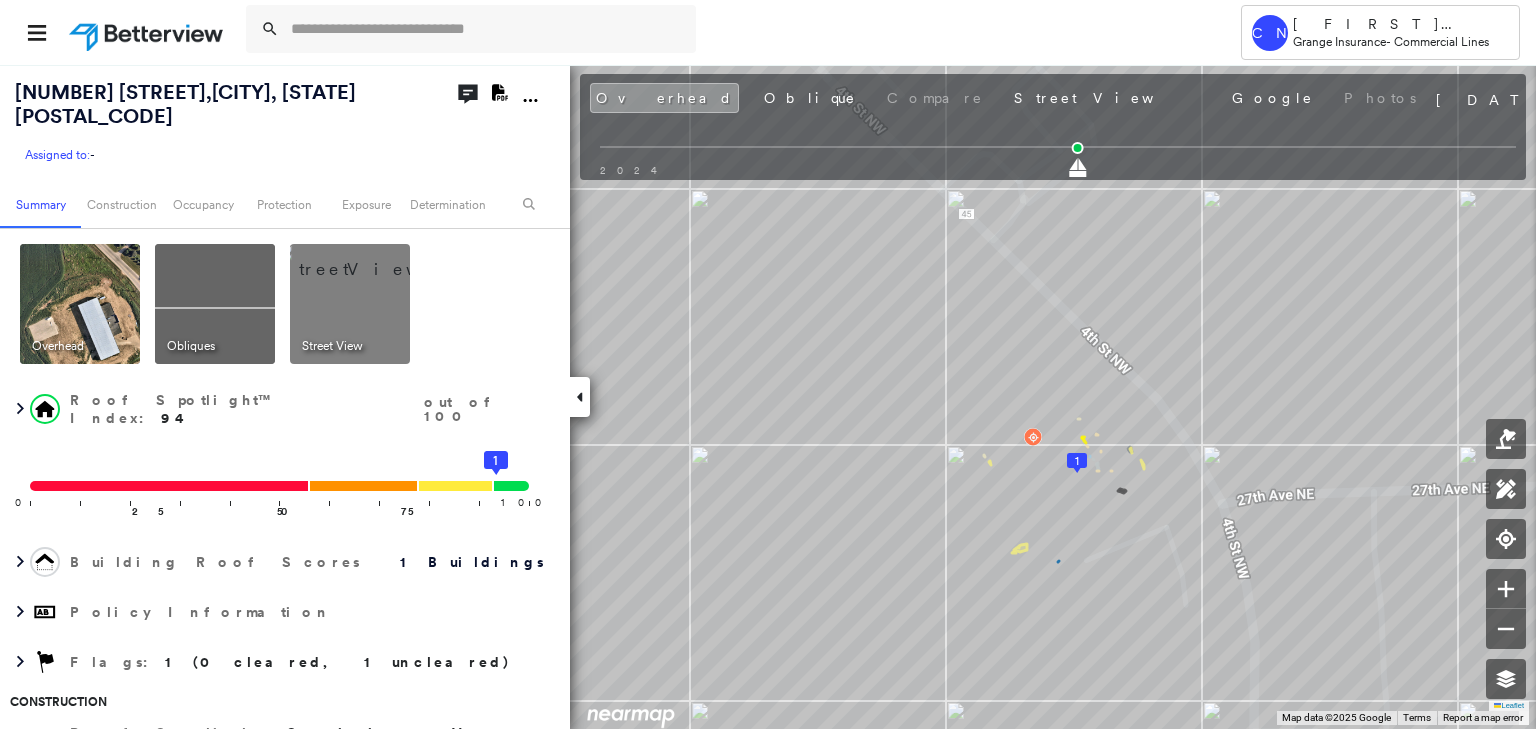 click on "Download PDF Report" 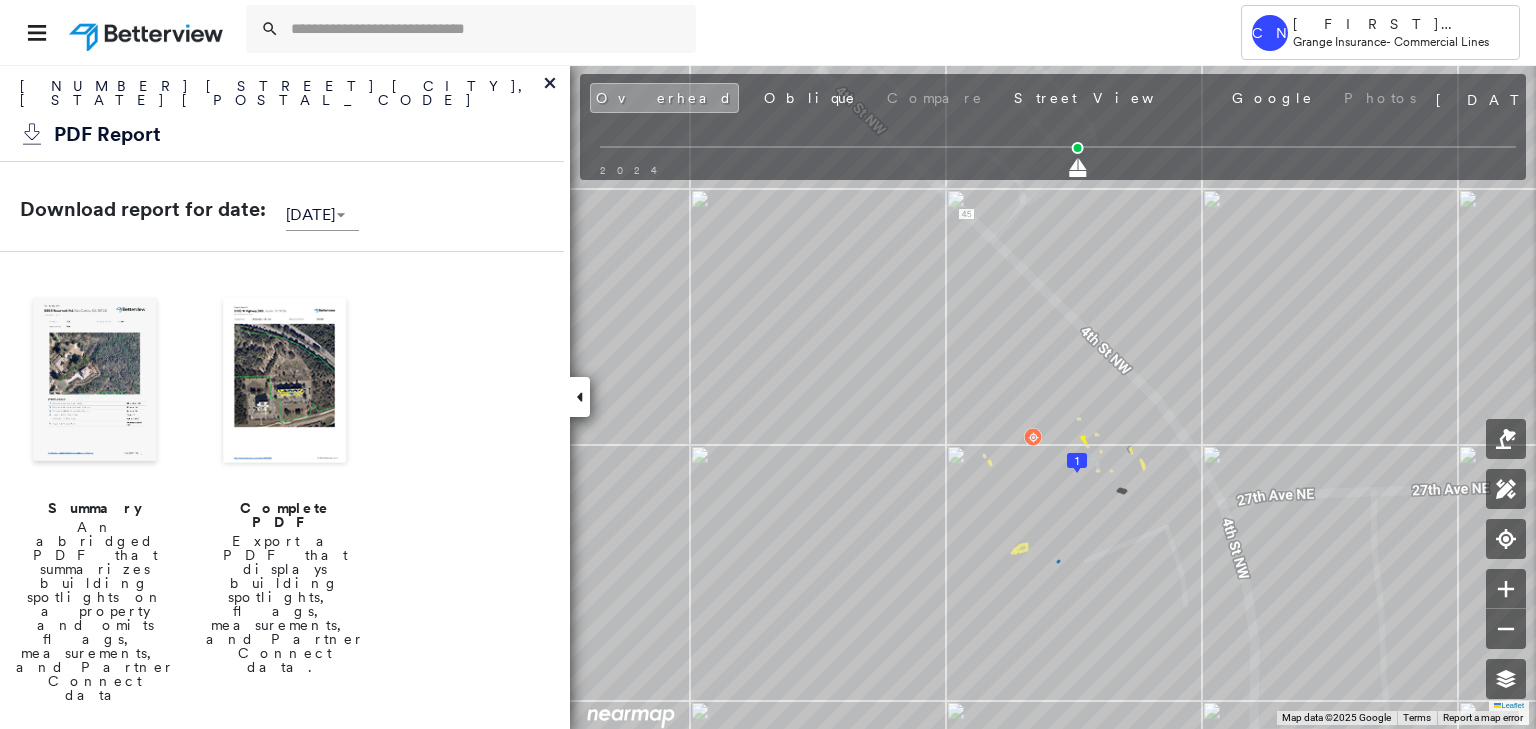 click at bounding box center [285, 382] 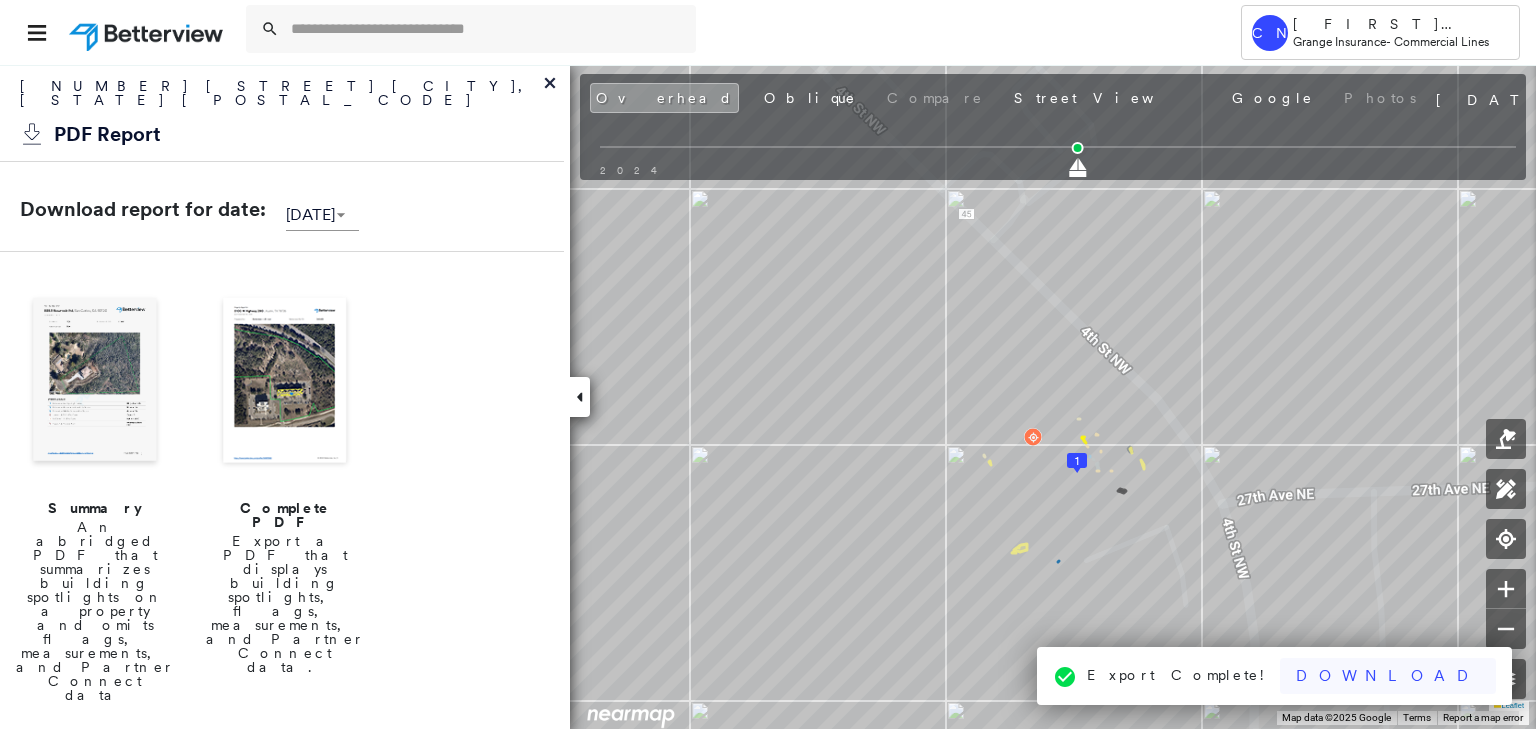 click on "Download" at bounding box center (1388, 676) 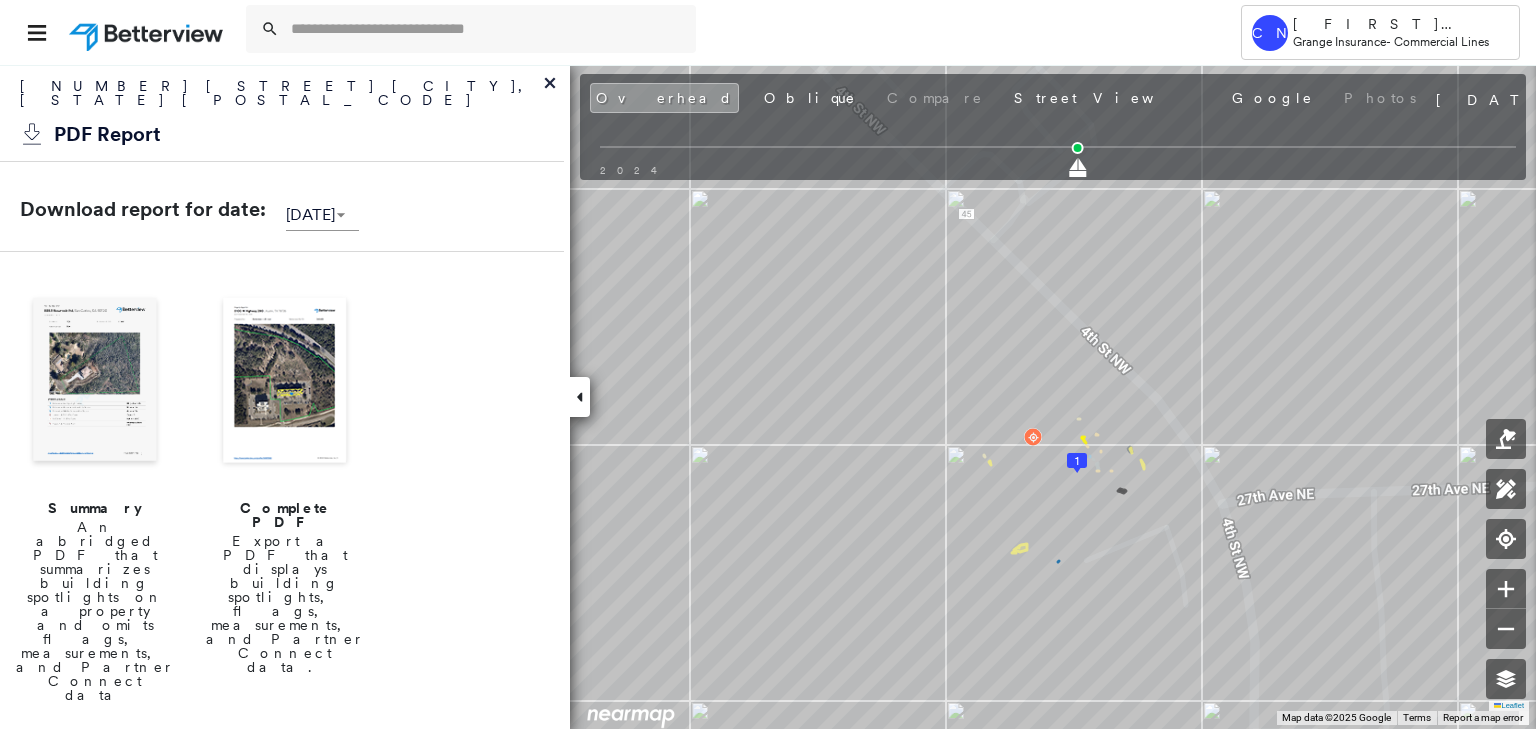 click at bounding box center [285, 382] 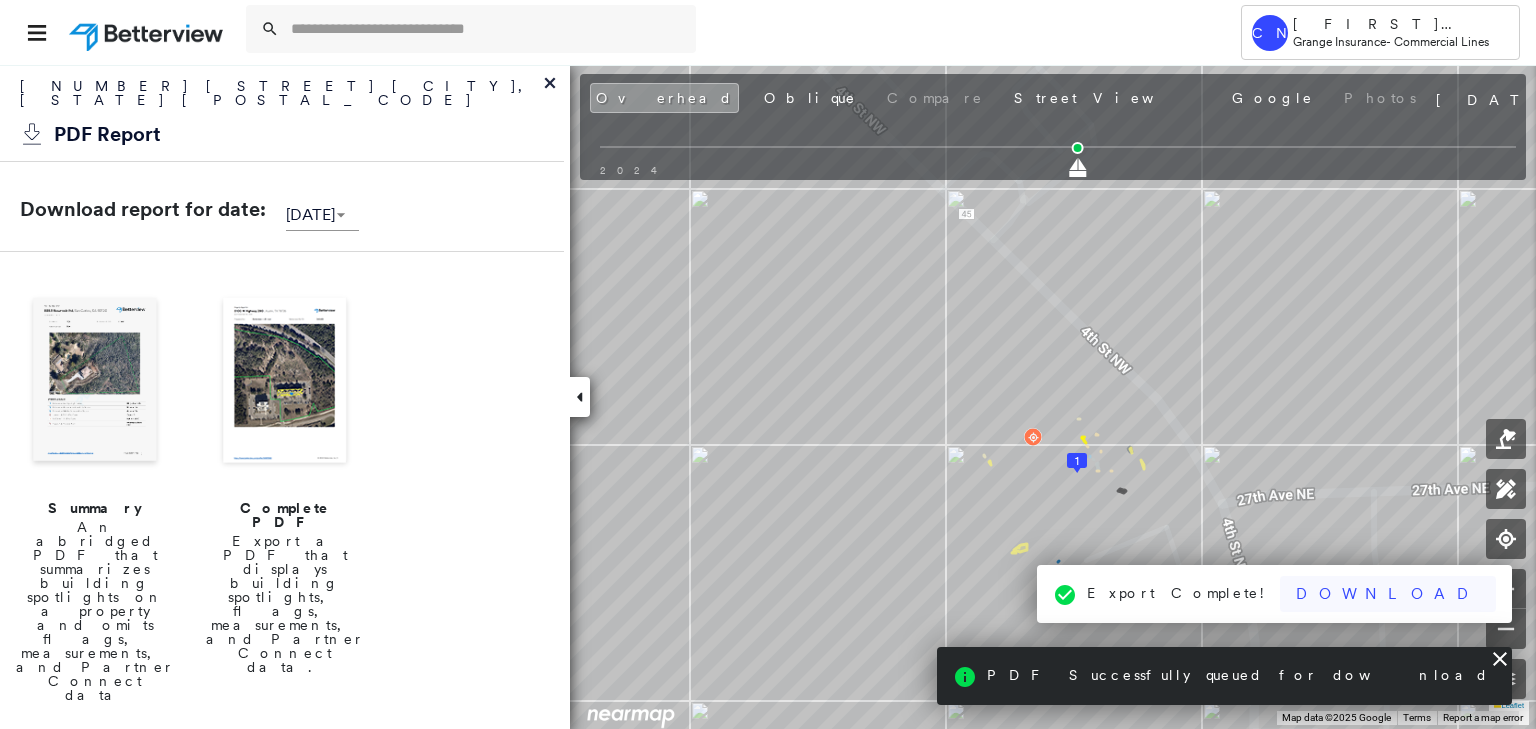 click on "Download" at bounding box center [1388, 594] 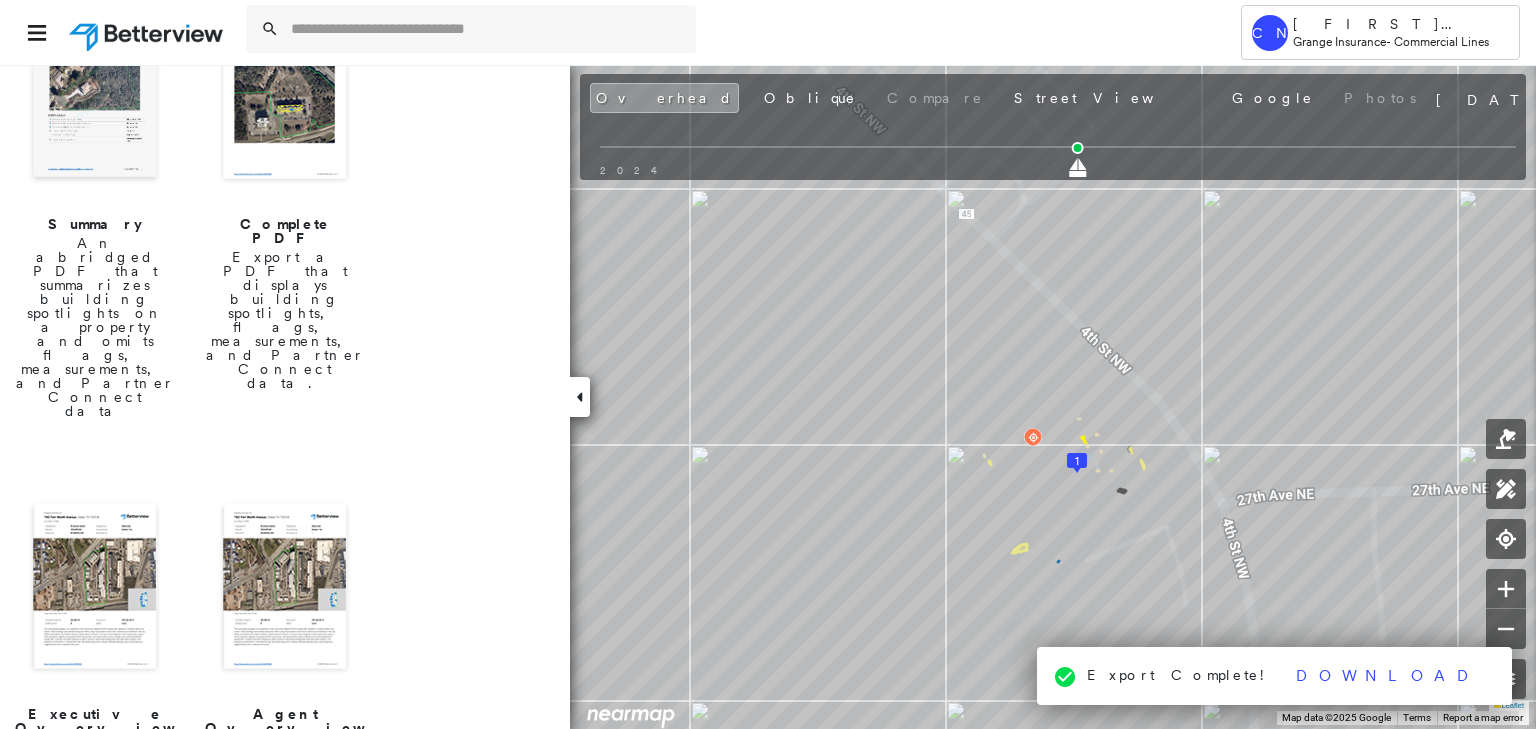 scroll, scrollTop: 0, scrollLeft: 0, axis: both 